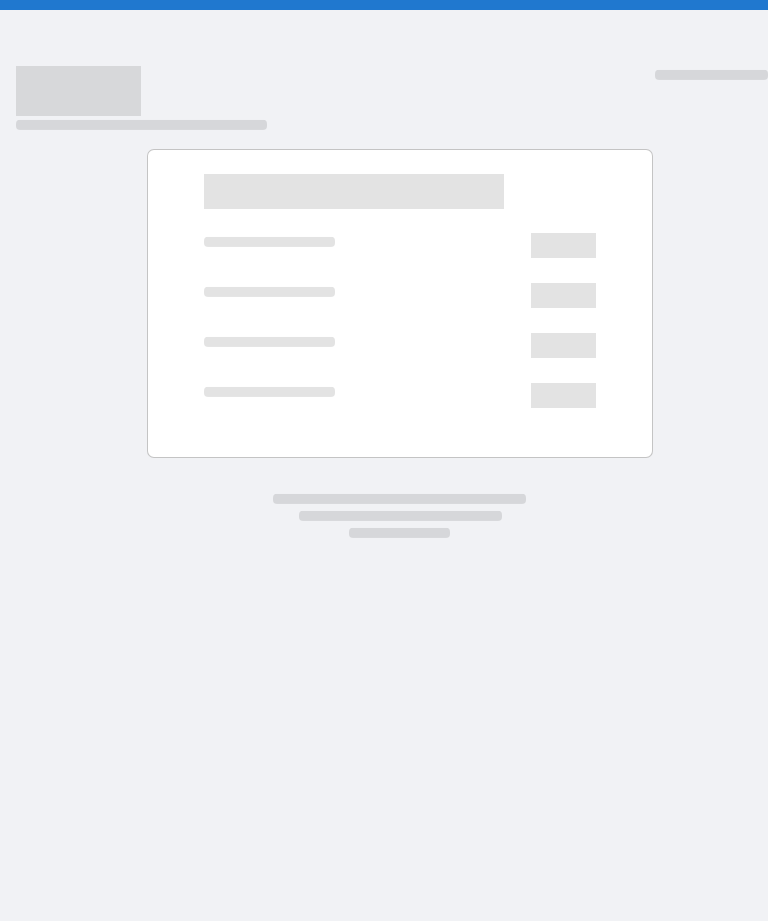 scroll, scrollTop: 0, scrollLeft: 0, axis: both 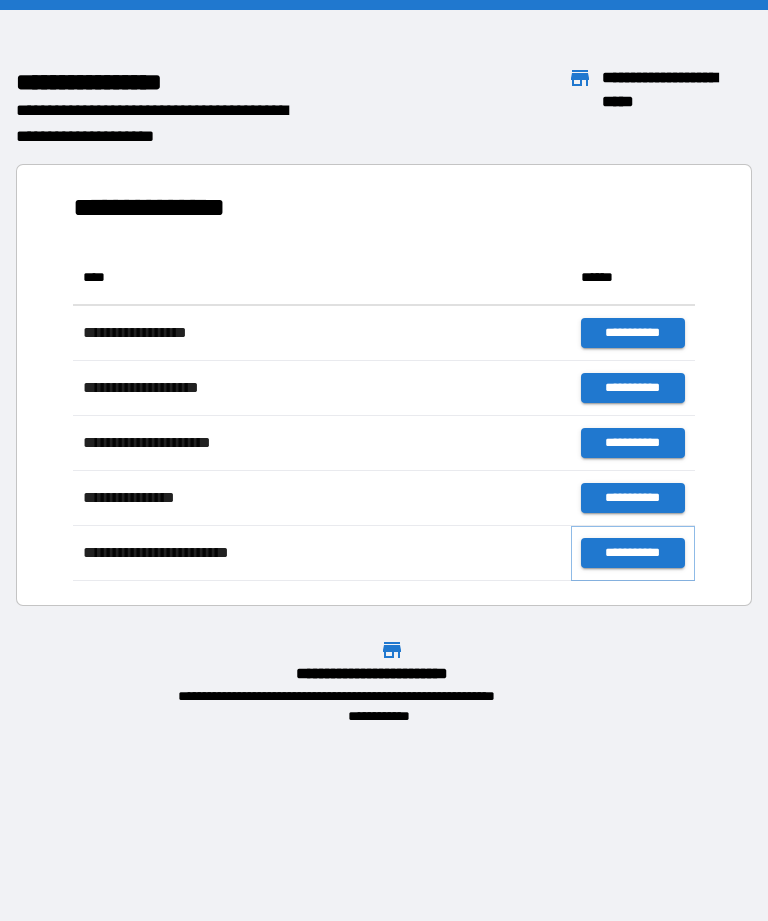 click on "**********" at bounding box center [633, 553] 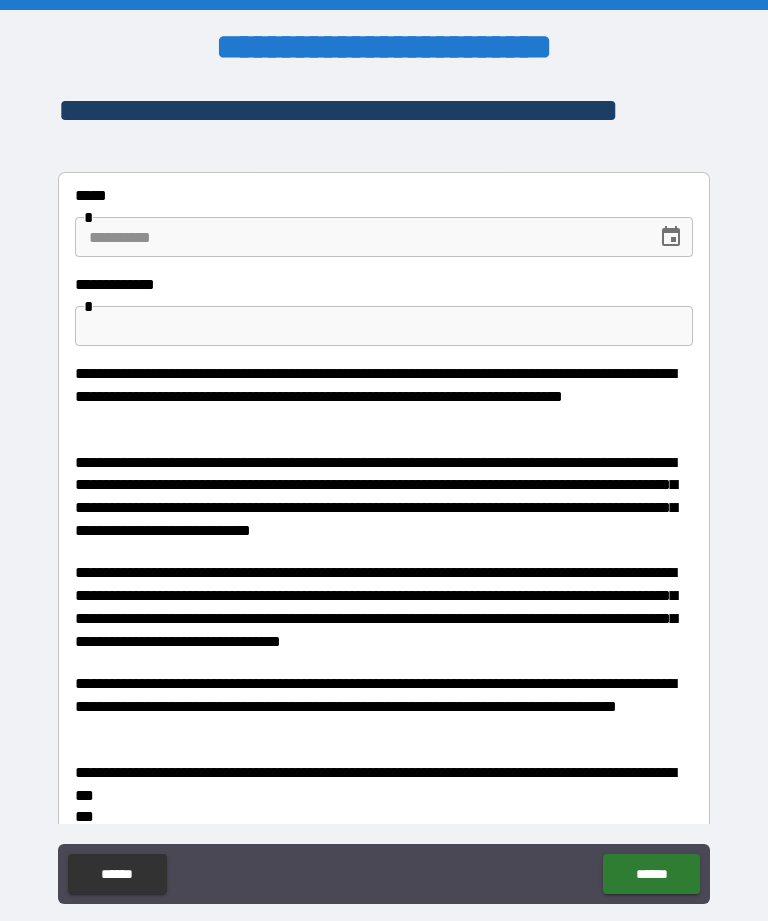 click 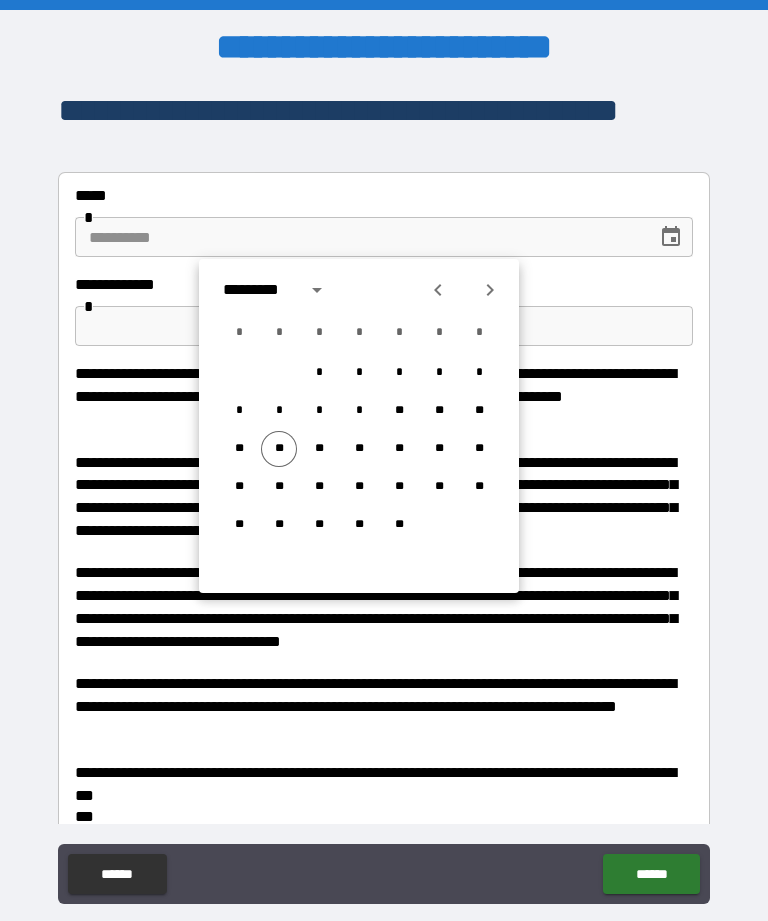 click on "**" at bounding box center [279, 449] 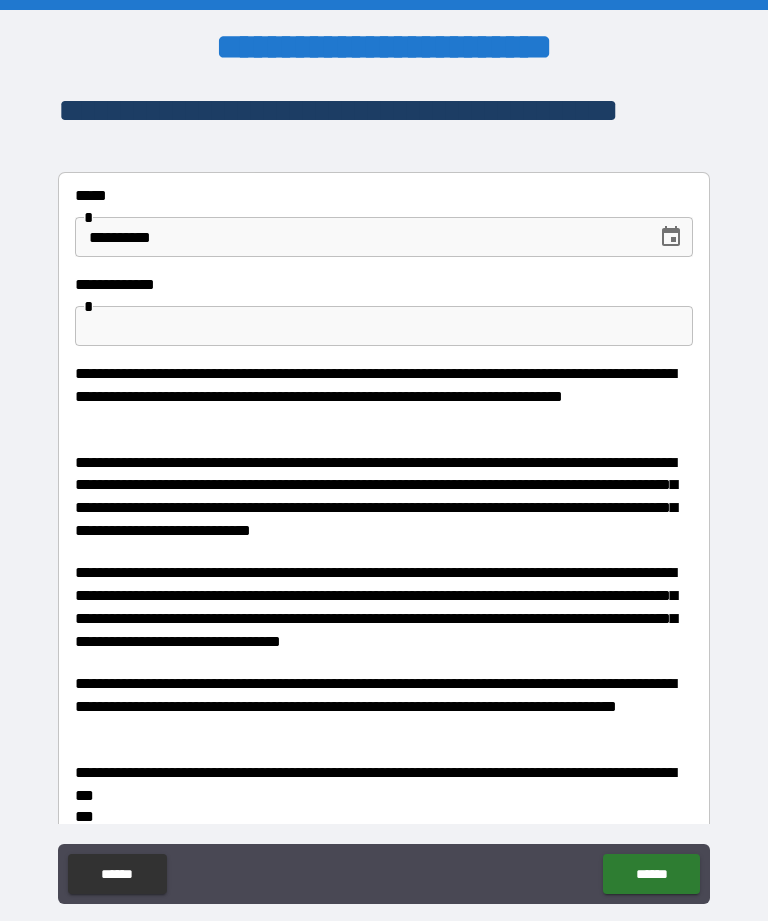 click at bounding box center [384, 326] 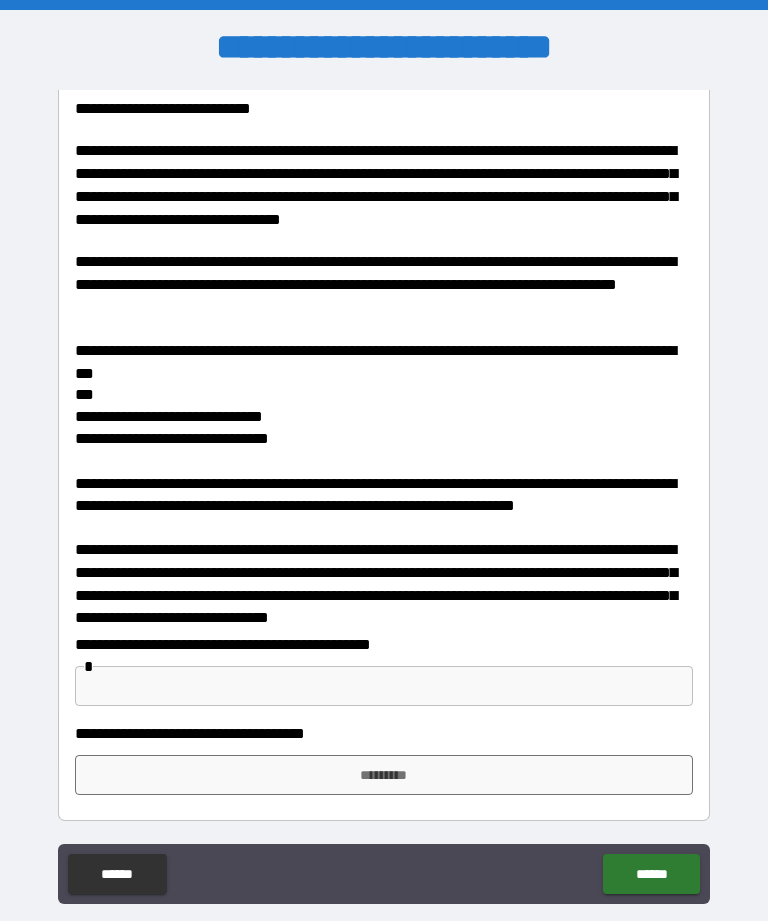 scroll, scrollTop: 420, scrollLeft: 0, axis: vertical 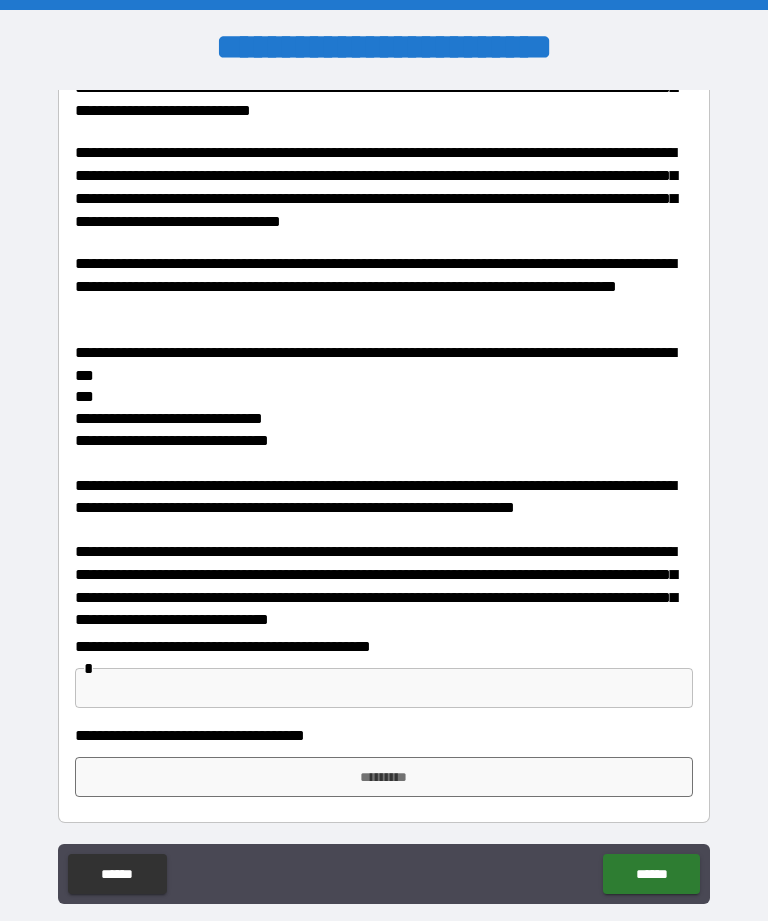 type on "**********" 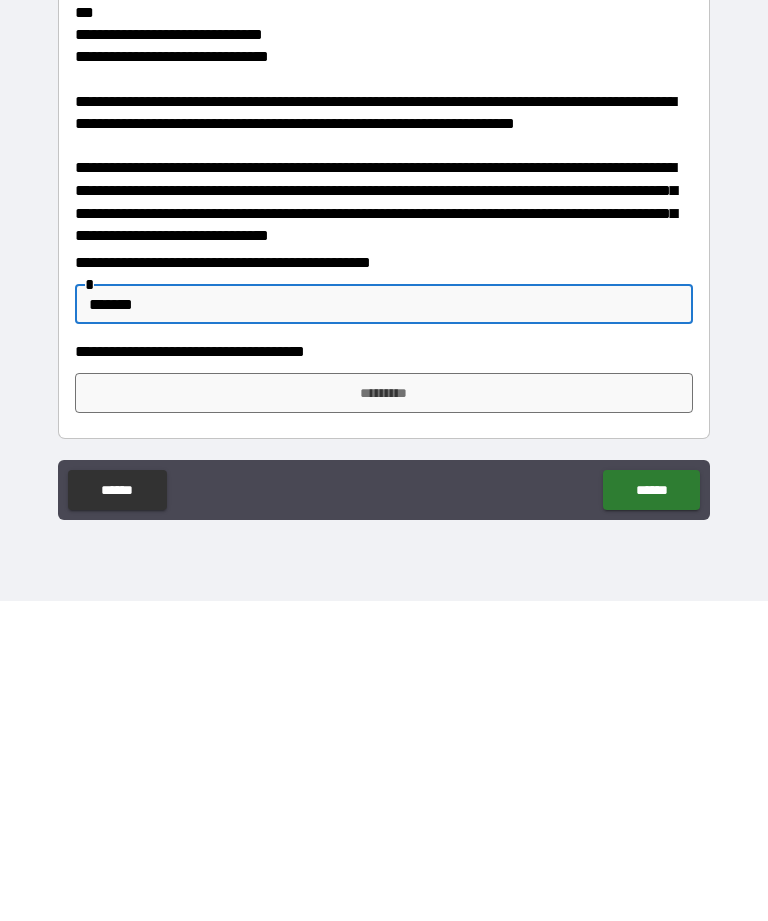type on "******" 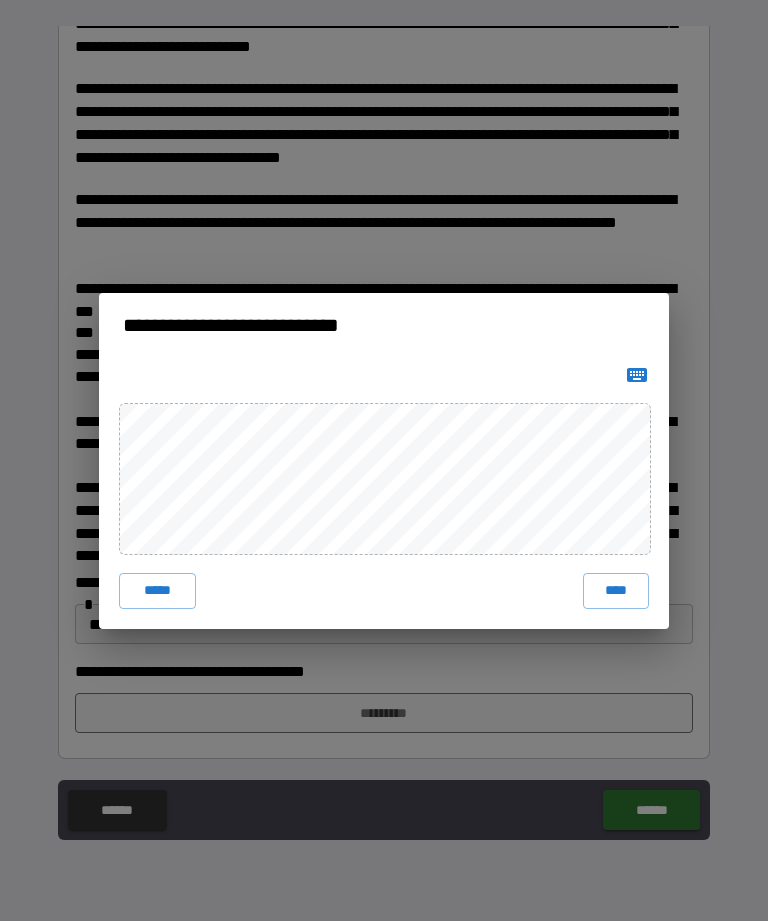 click on "****" at bounding box center (616, 591) 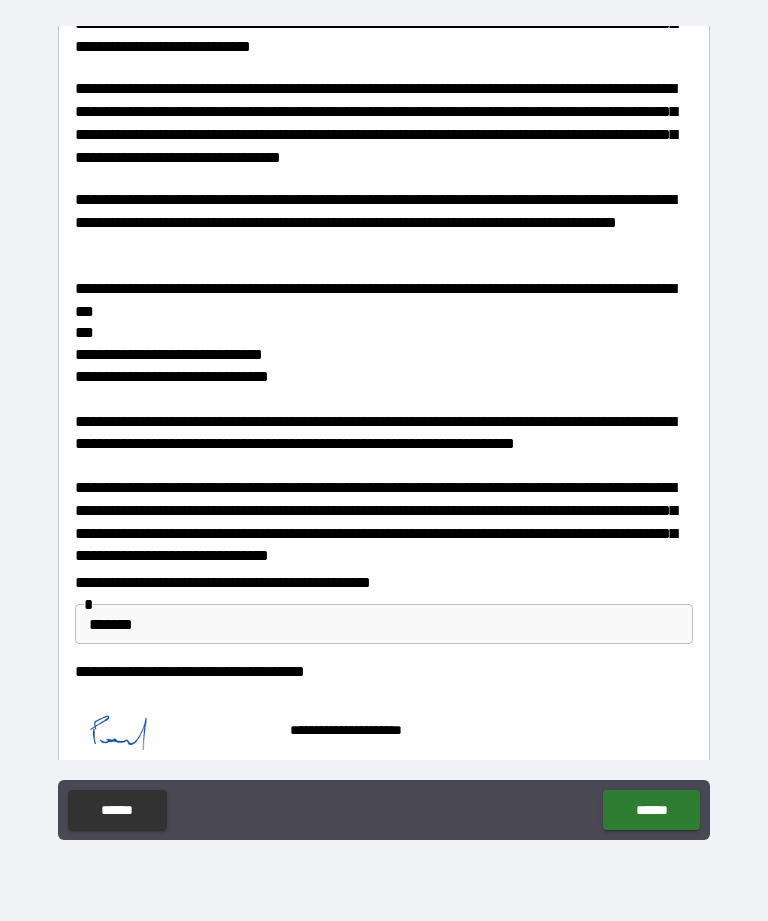 scroll, scrollTop: 410, scrollLeft: 0, axis: vertical 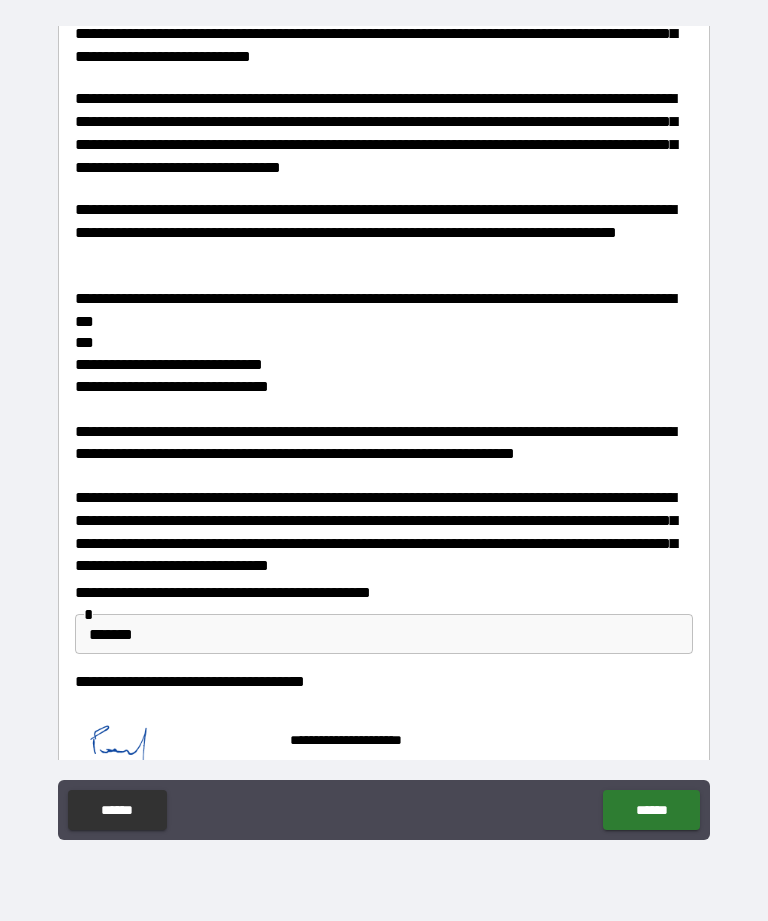 click on "******" at bounding box center (651, 810) 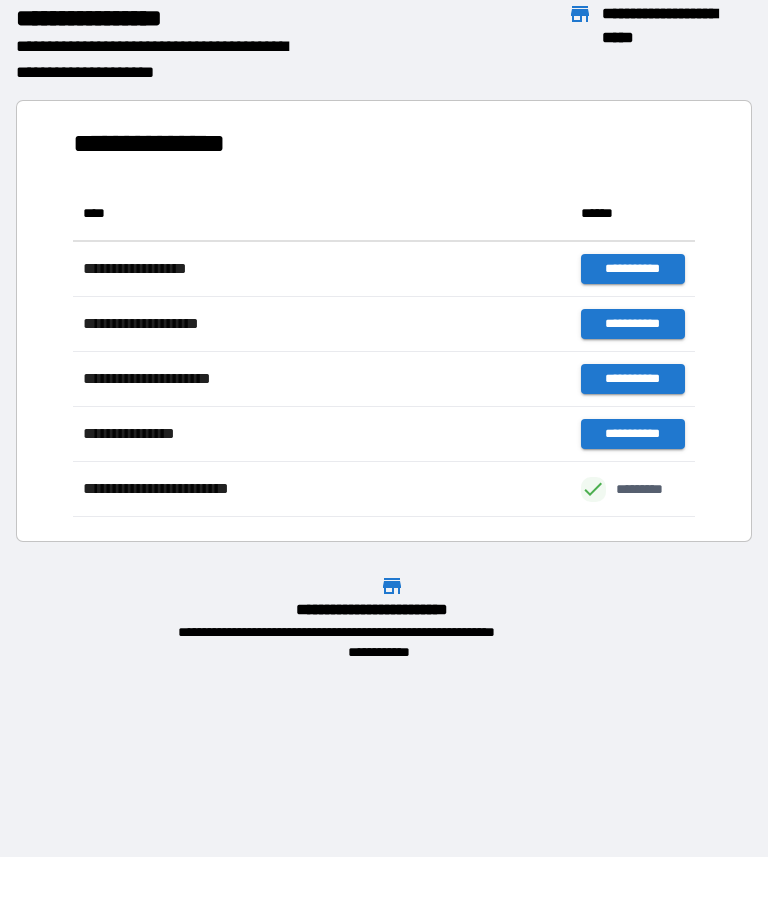scroll, scrollTop: 331, scrollLeft: 622, axis: both 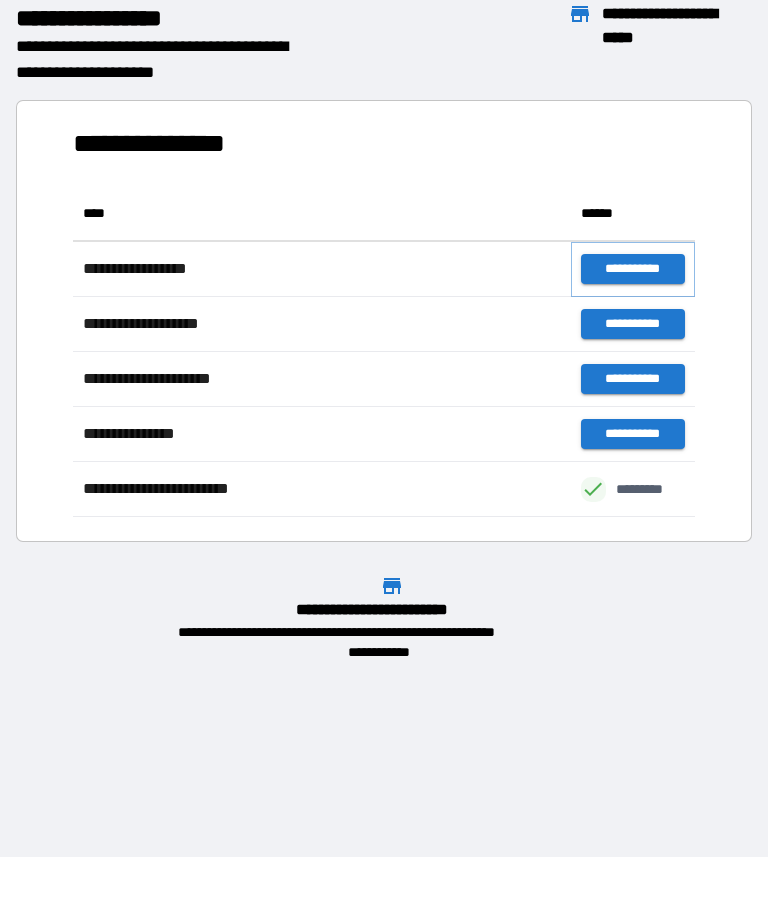click on "**********" at bounding box center [633, 269] 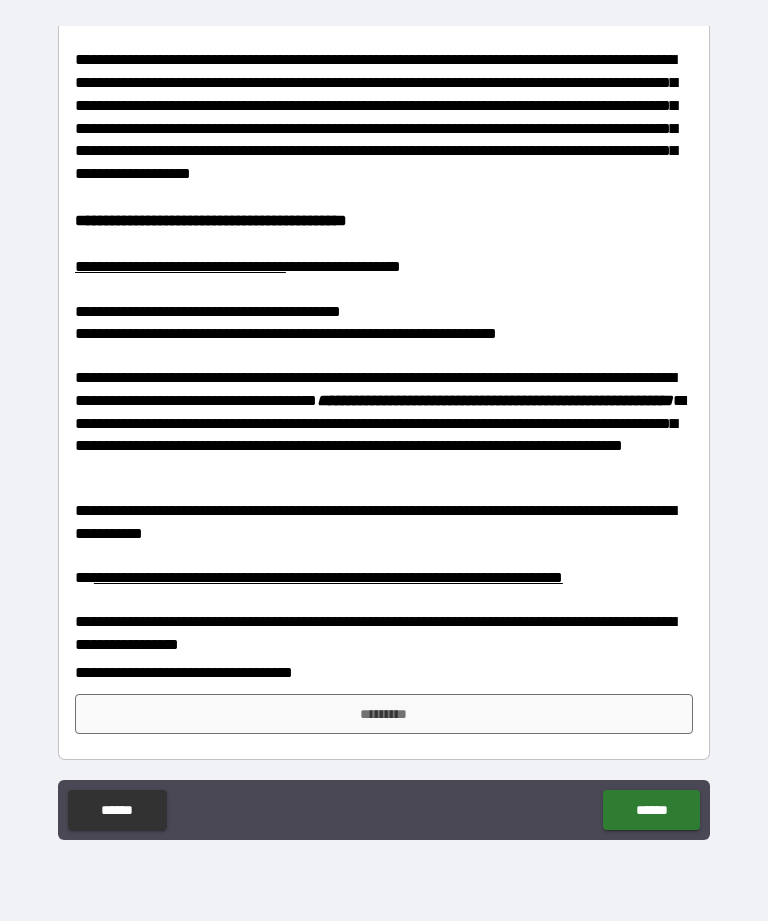 scroll, scrollTop: 75, scrollLeft: 0, axis: vertical 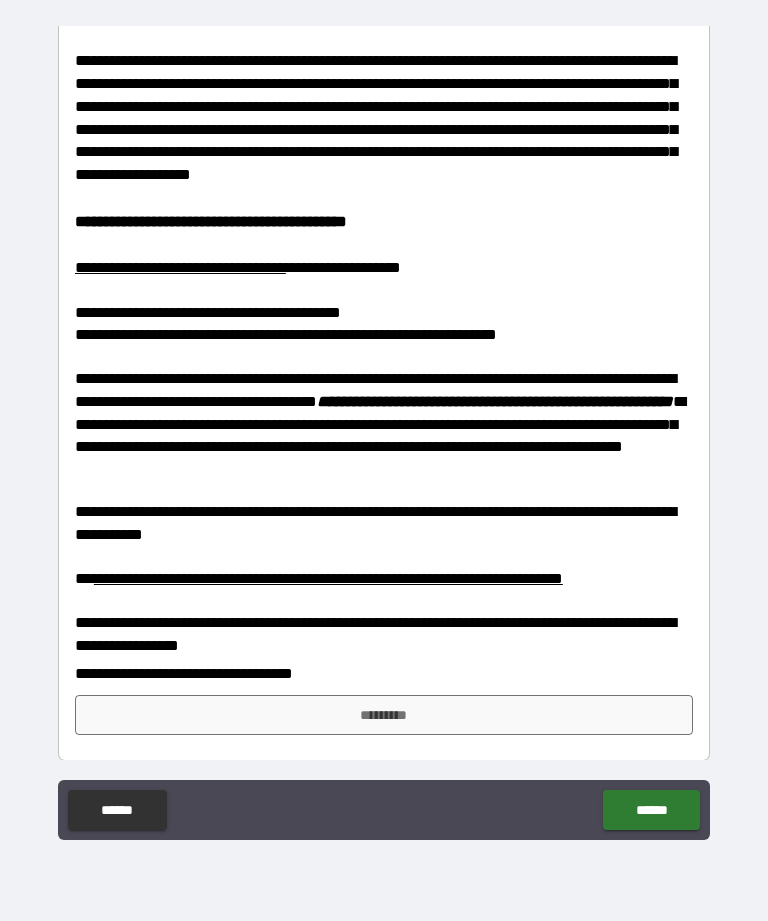 click on "*********" at bounding box center (384, 715) 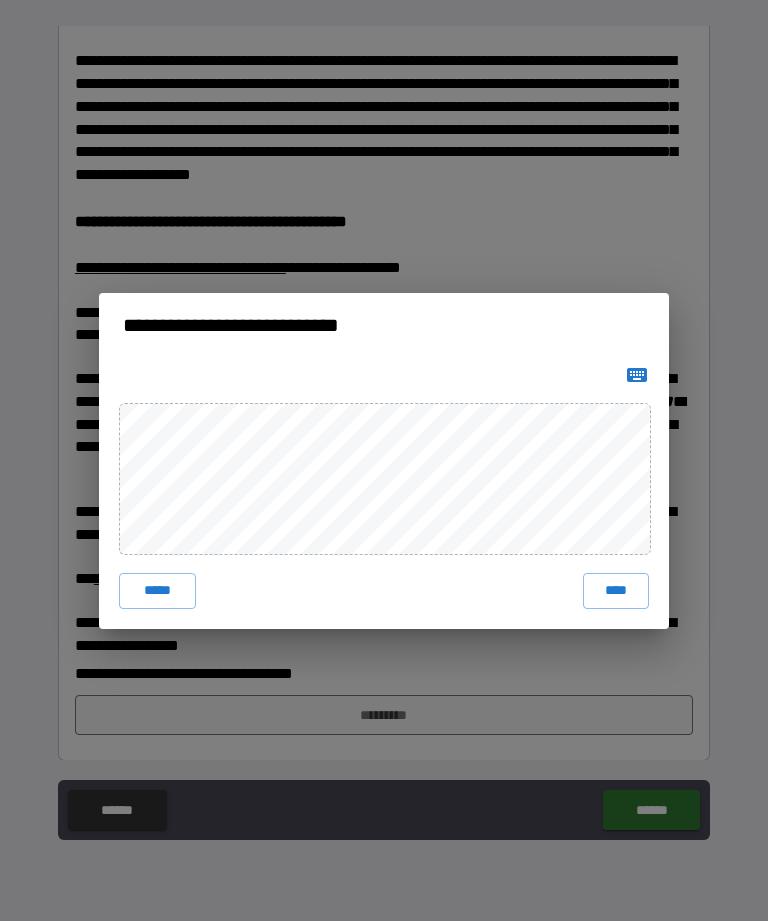 click on "****" at bounding box center [616, 591] 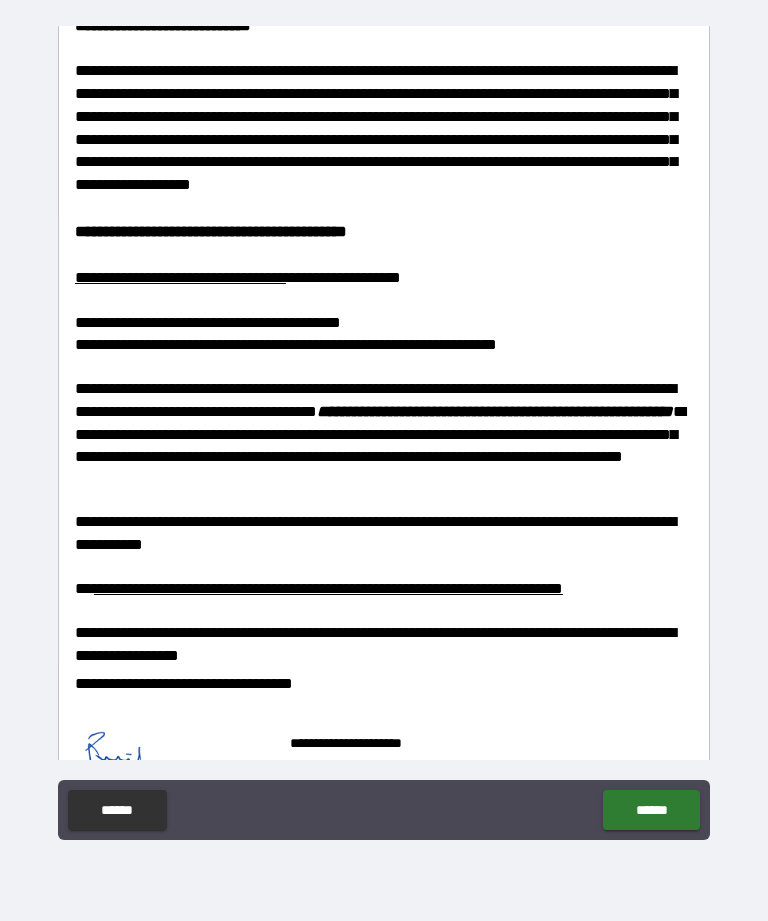 click on "******" at bounding box center [651, 810] 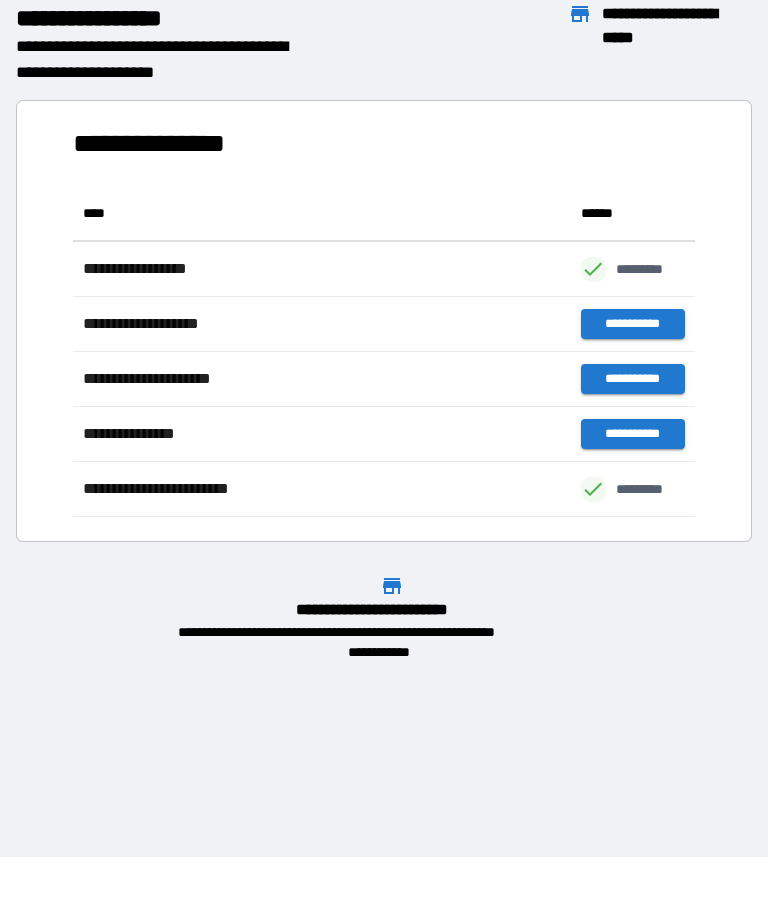 scroll, scrollTop: 331, scrollLeft: 622, axis: both 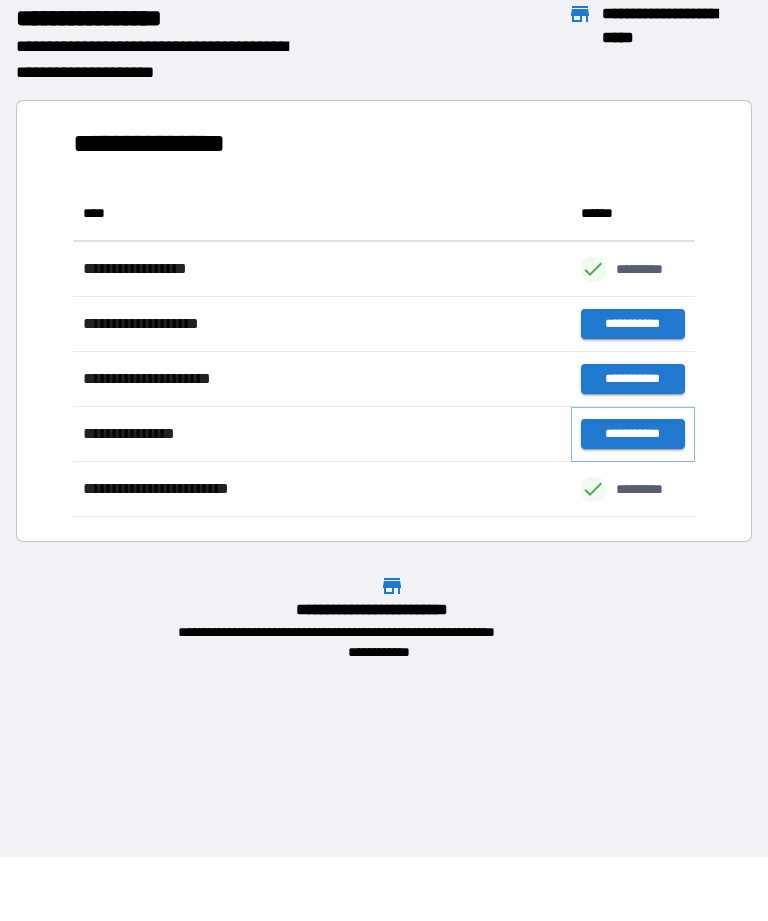 click on "**********" at bounding box center [633, 434] 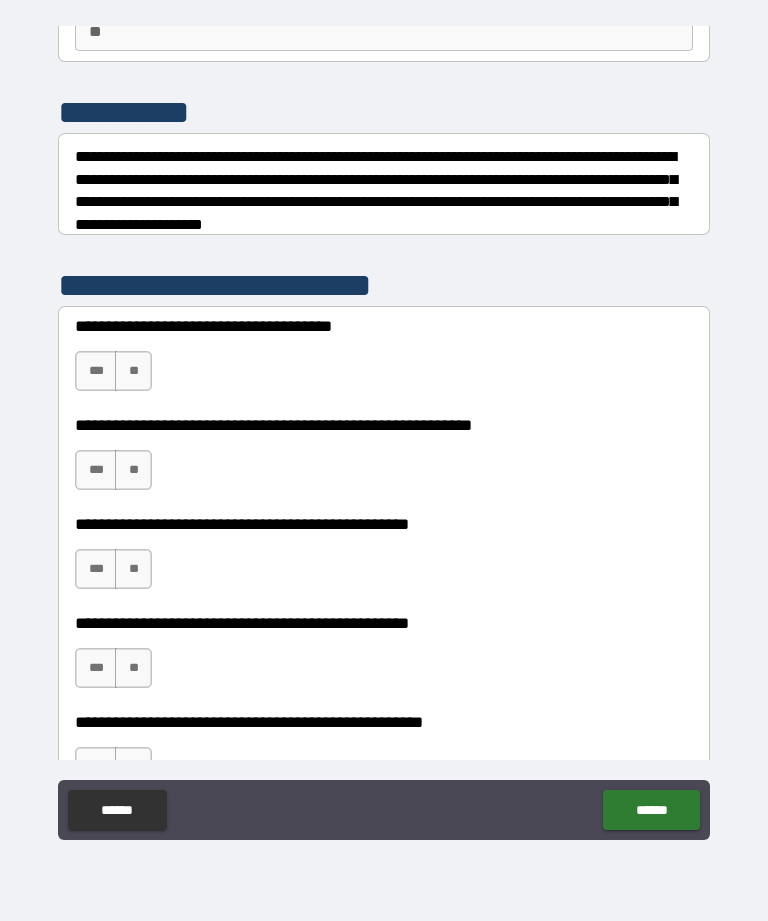 scroll, scrollTop: 262, scrollLeft: 0, axis: vertical 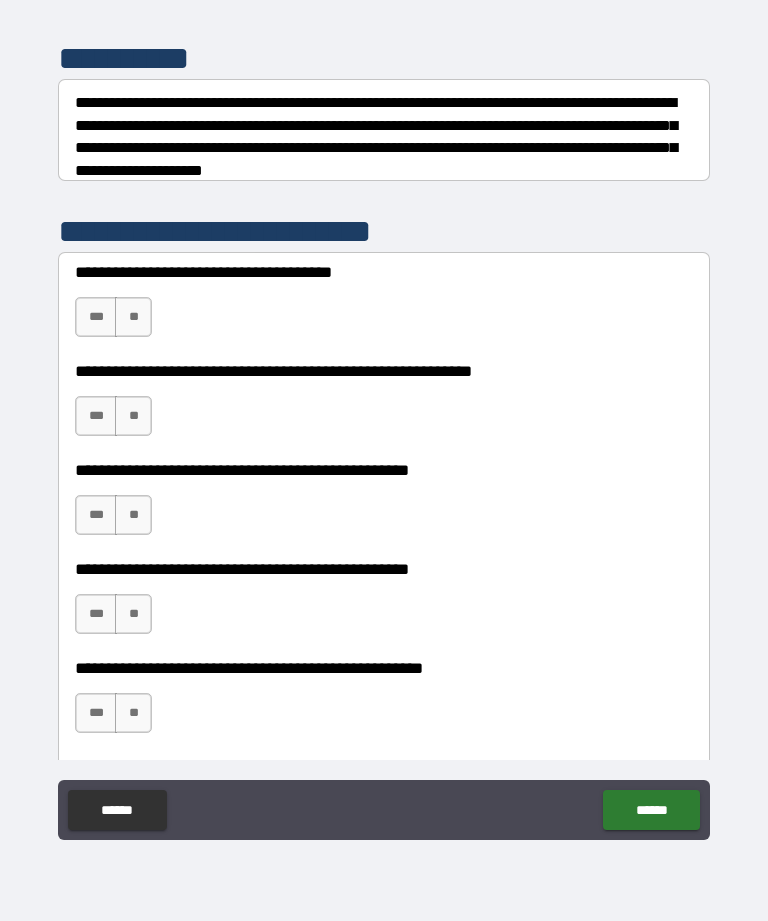 click on "**" at bounding box center [133, 317] 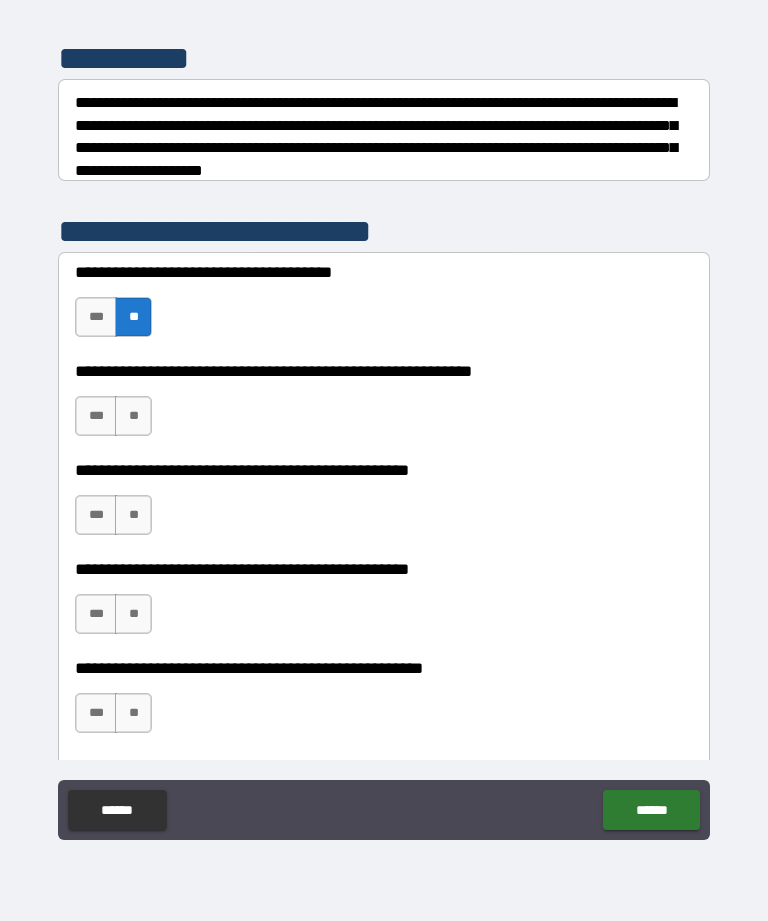 click on "**" at bounding box center [133, 416] 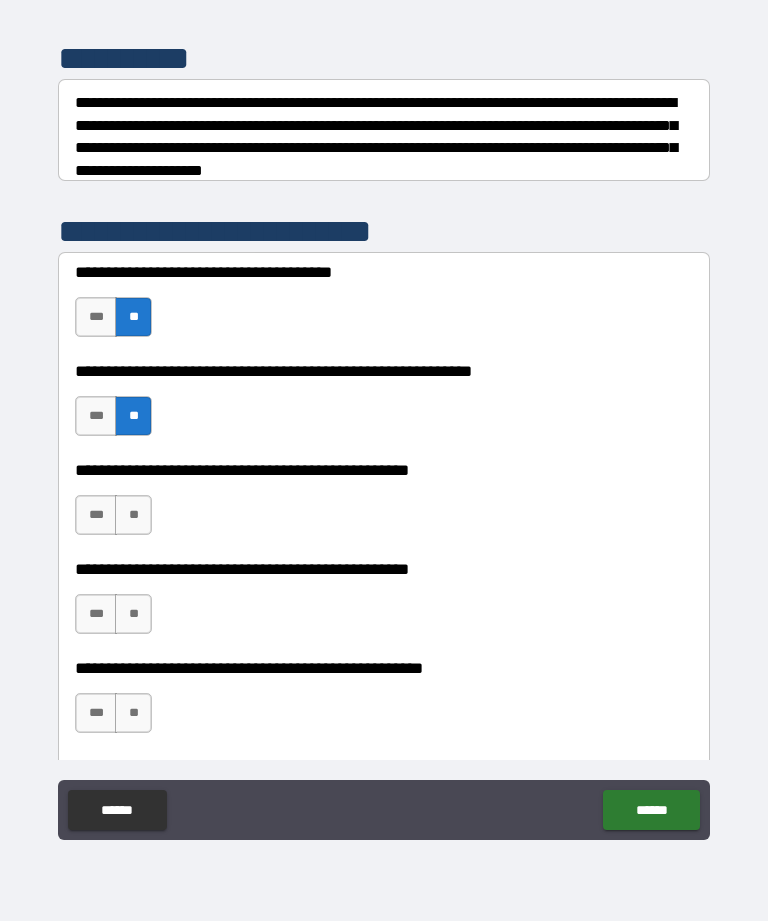 click on "**" at bounding box center (133, 515) 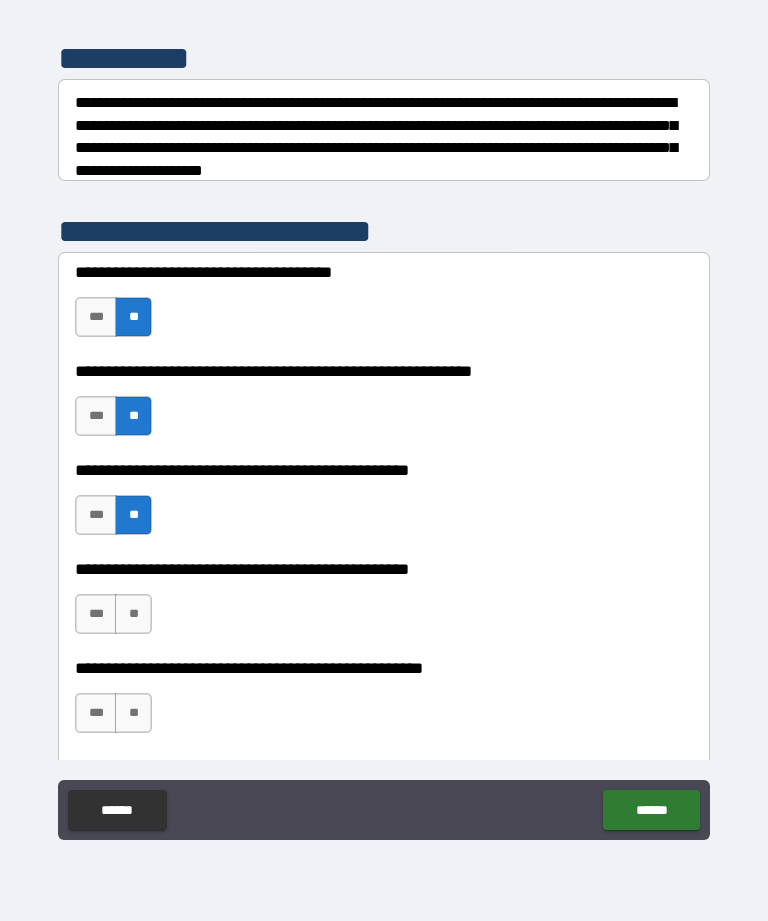 click on "**" at bounding box center (133, 614) 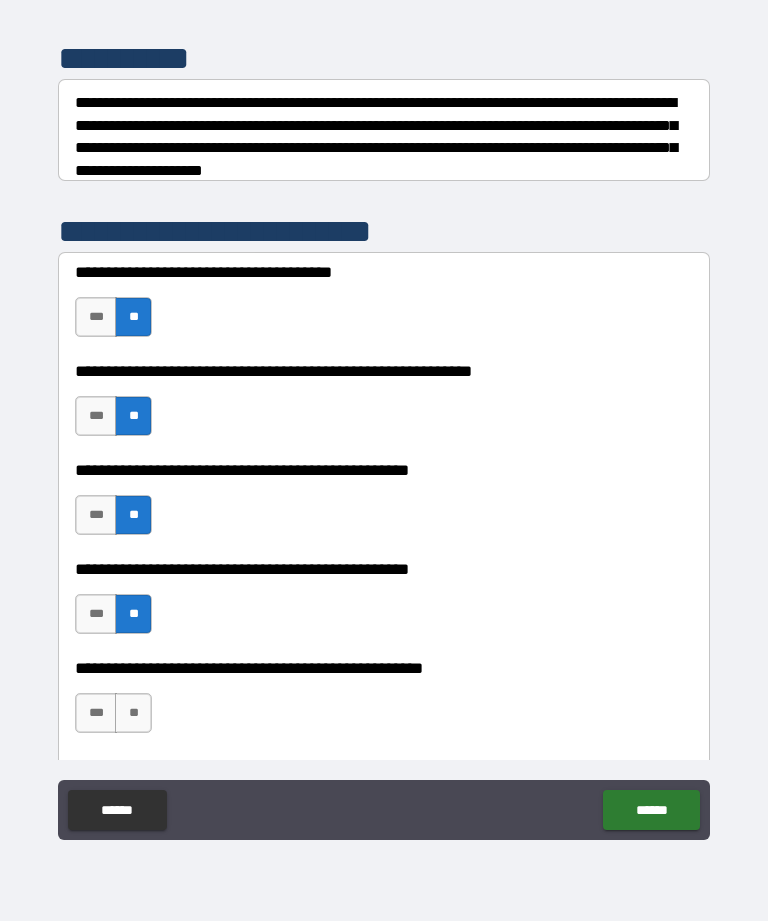 click on "**" at bounding box center [133, 713] 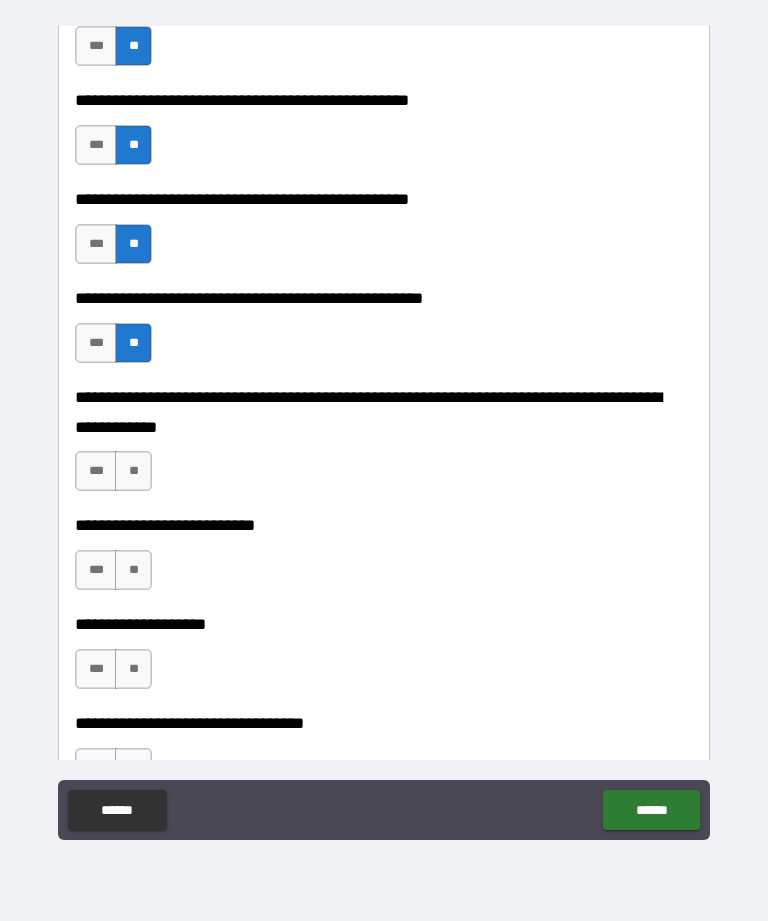 scroll, scrollTop: 685, scrollLeft: 0, axis: vertical 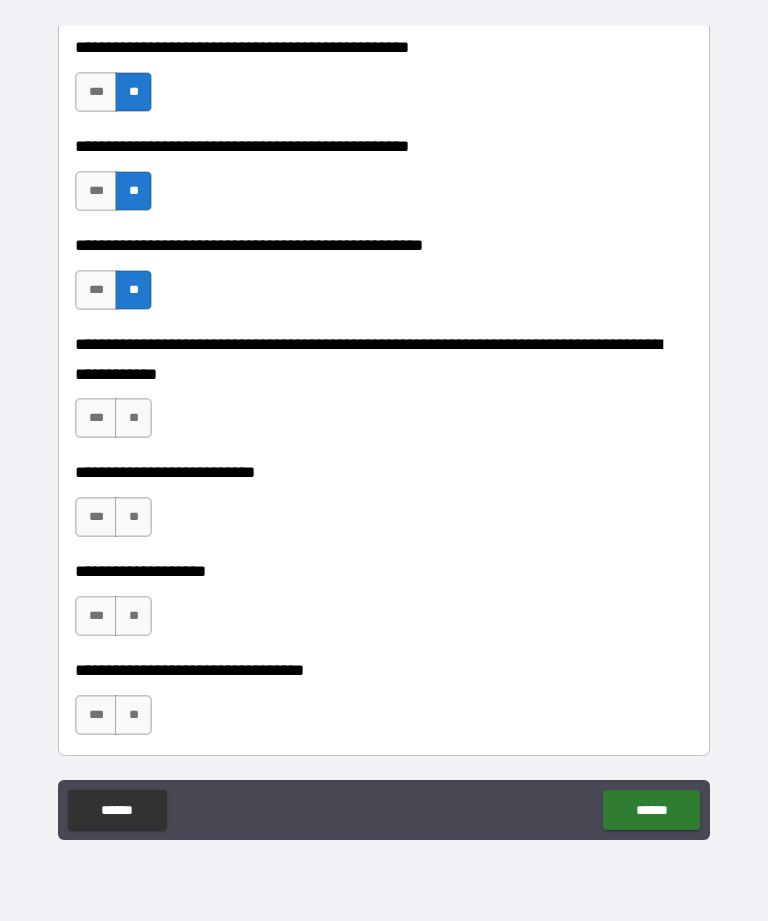 click on "**" at bounding box center (133, 418) 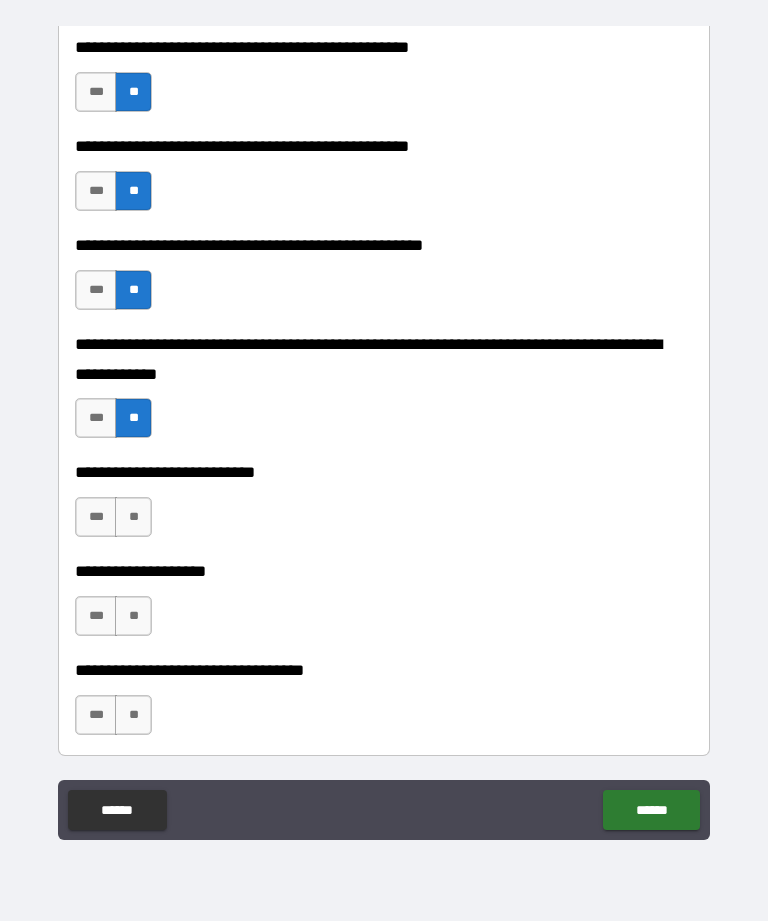 click on "**" at bounding box center [133, 517] 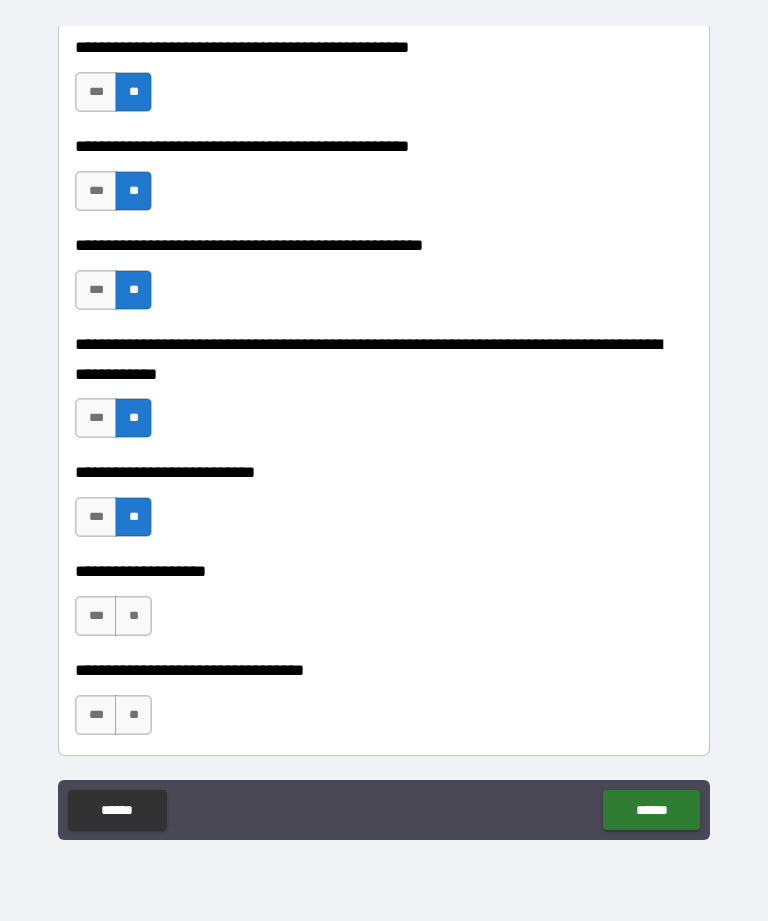 click on "**" at bounding box center [133, 616] 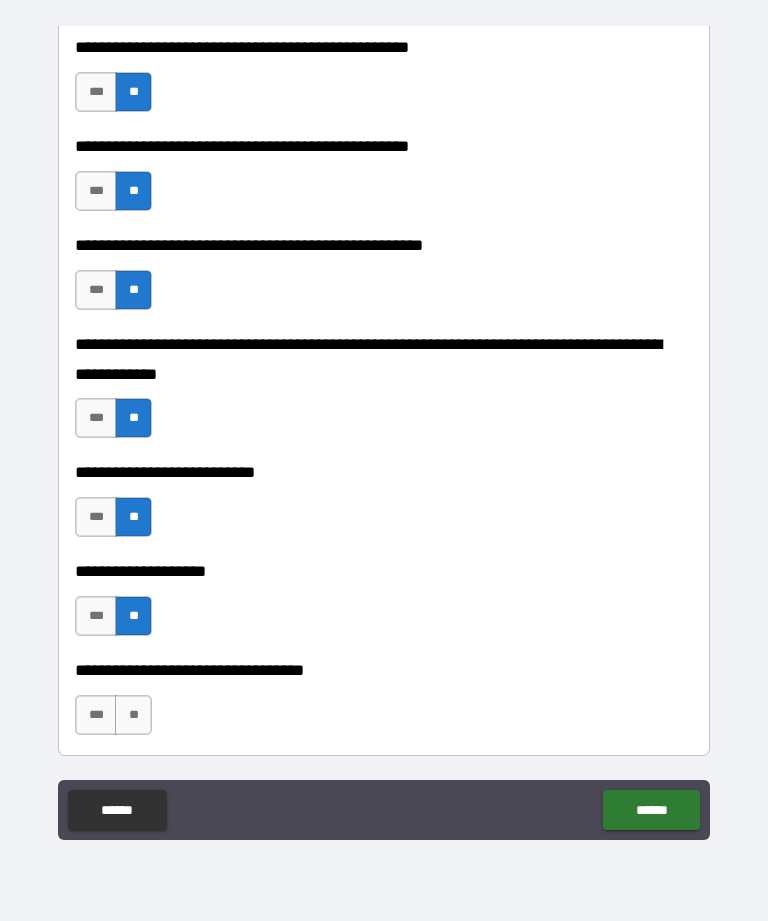 click on "**" at bounding box center [133, 715] 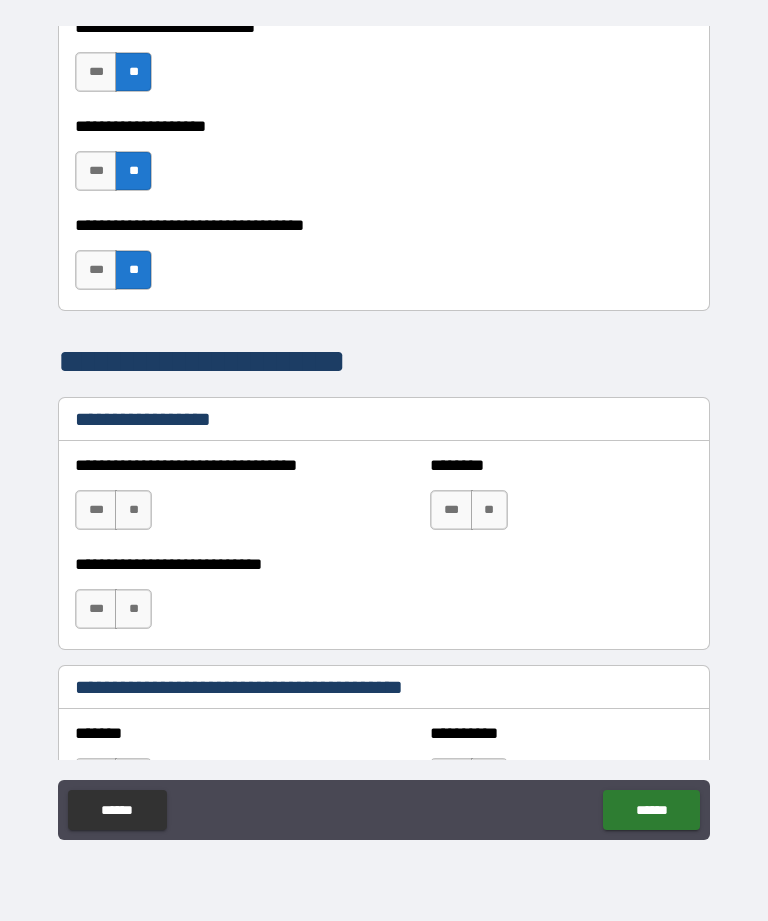 scroll, scrollTop: 1180, scrollLeft: 0, axis: vertical 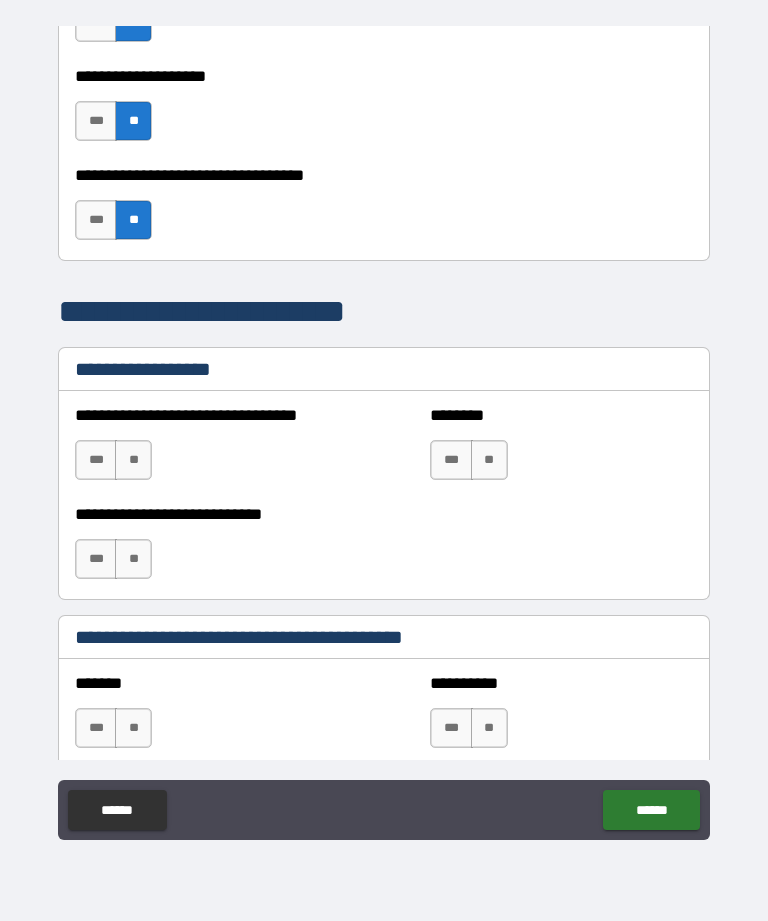 click on "**" at bounding box center (489, 460) 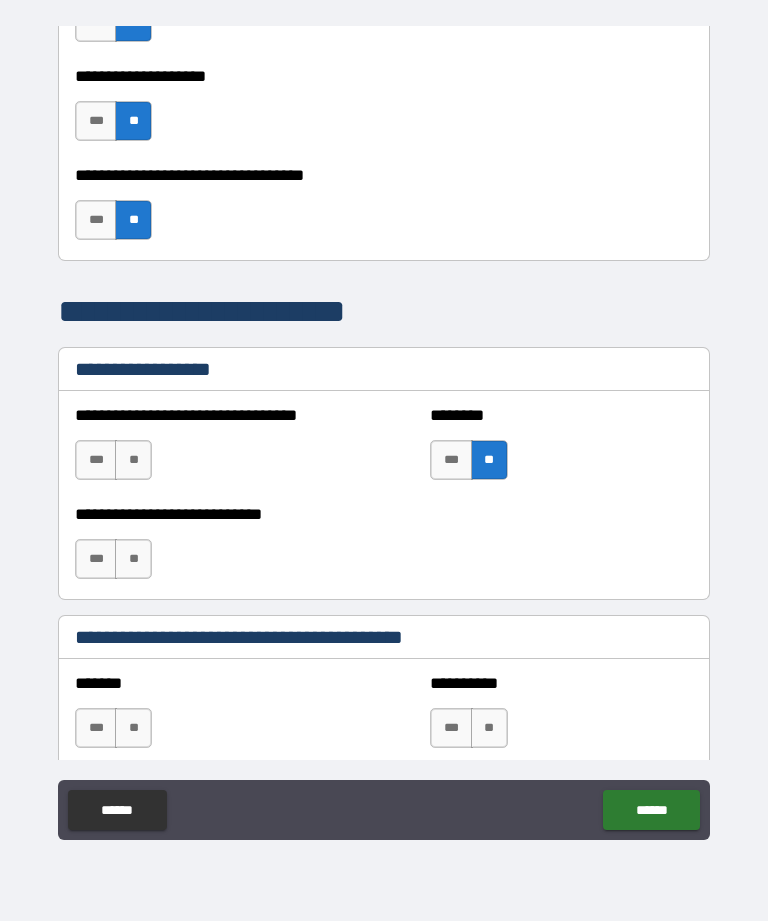 click on "**" at bounding box center (133, 460) 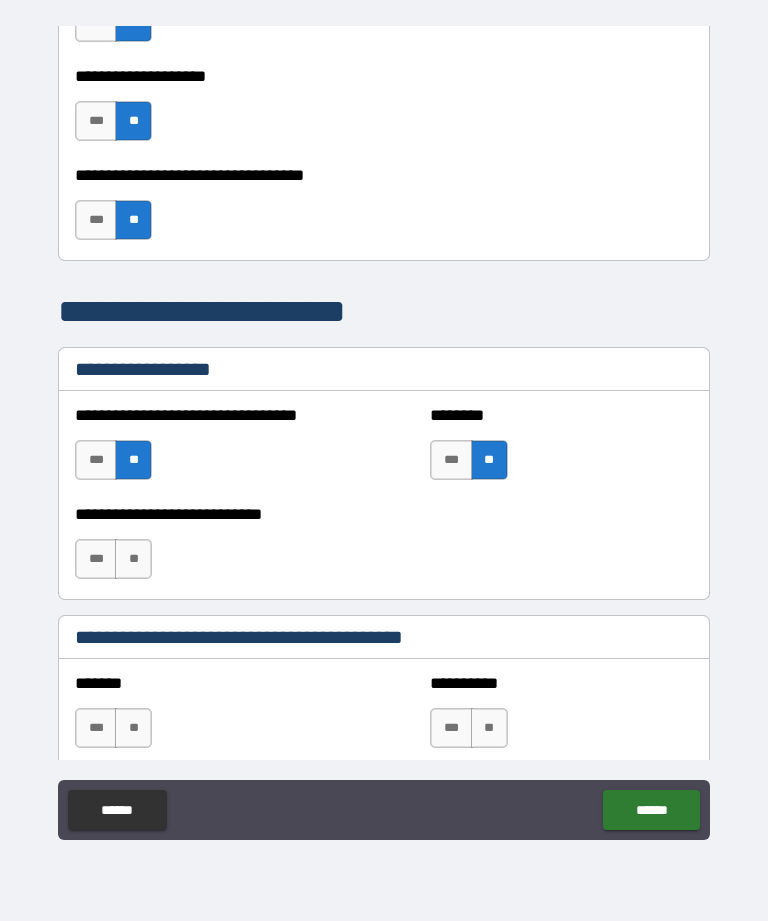 click on "**" at bounding box center [133, 559] 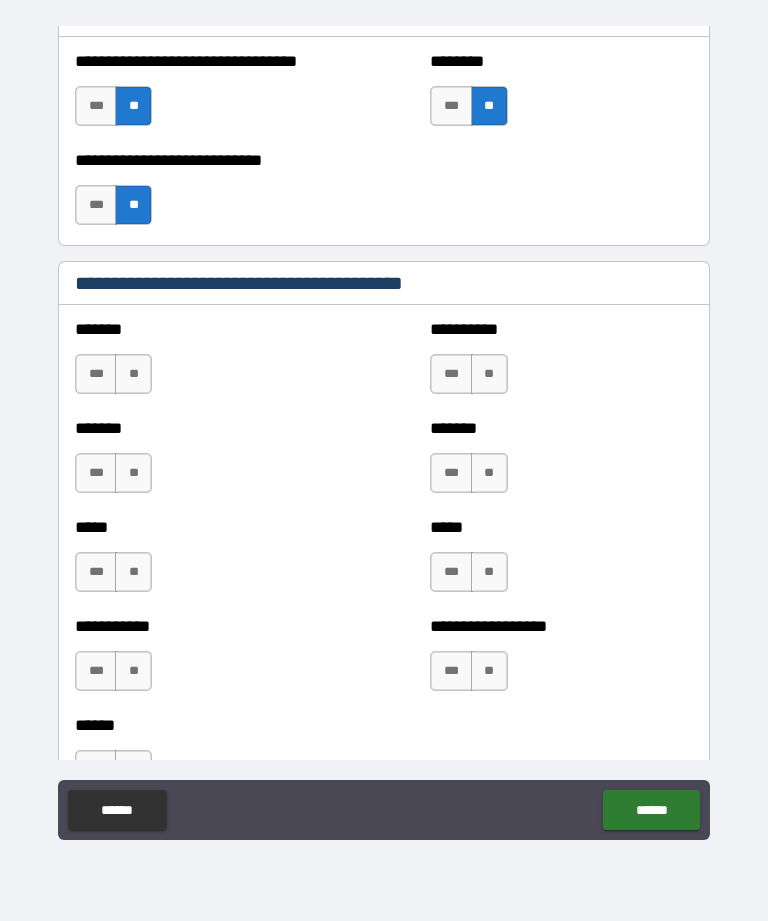 scroll, scrollTop: 1555, scrollLeft: 0, axis: vertical 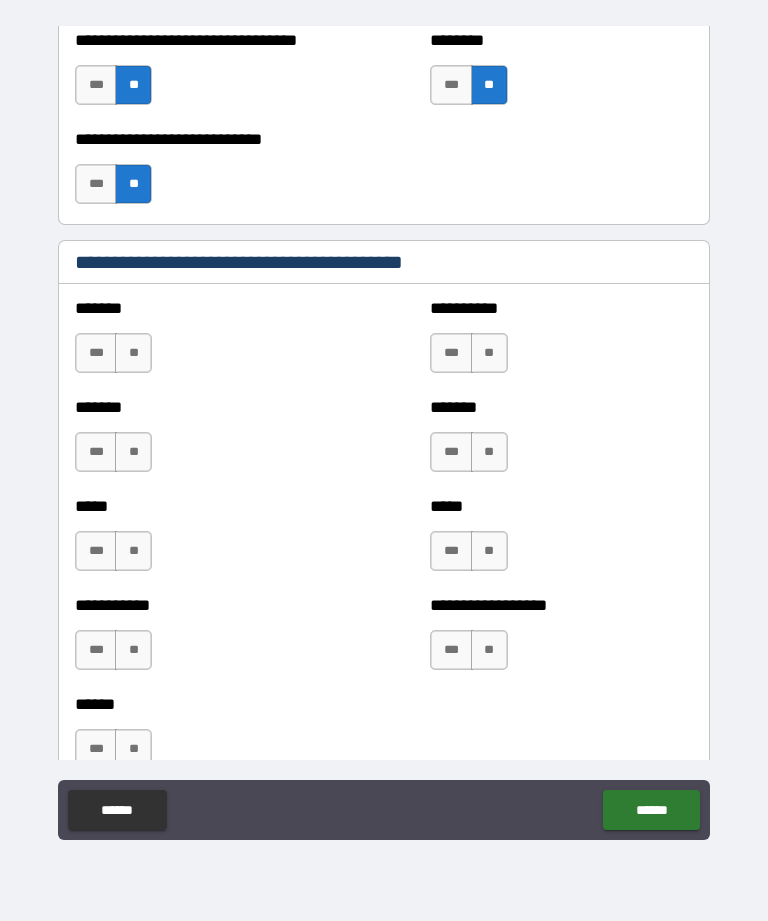 click on "**" at bounding box center [489, 353] 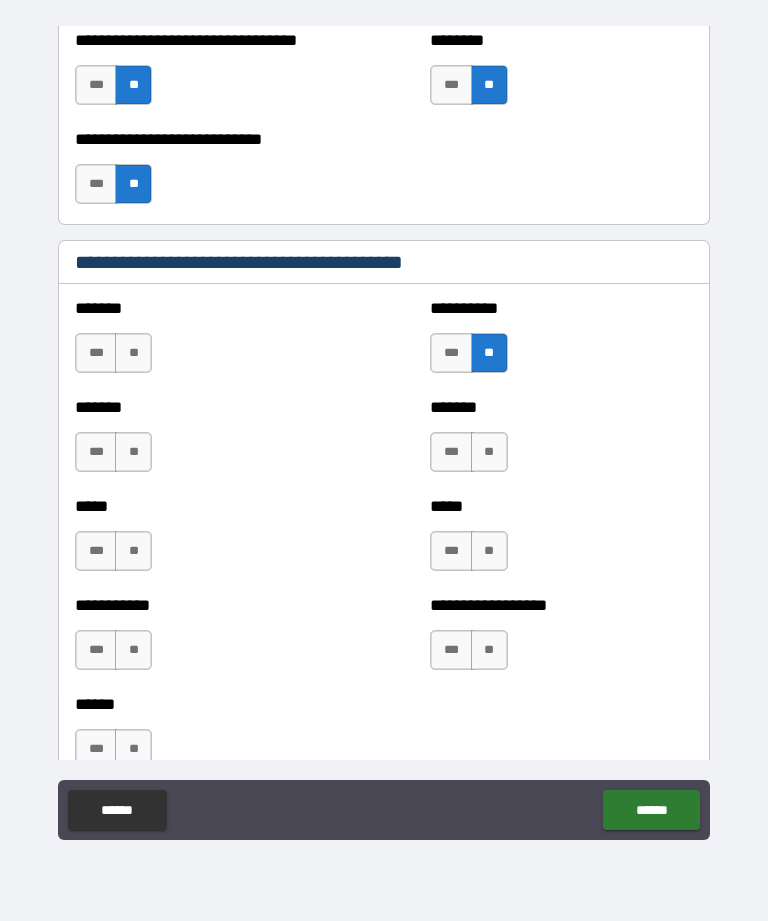 click on "**" at bounding box center (133, 353) 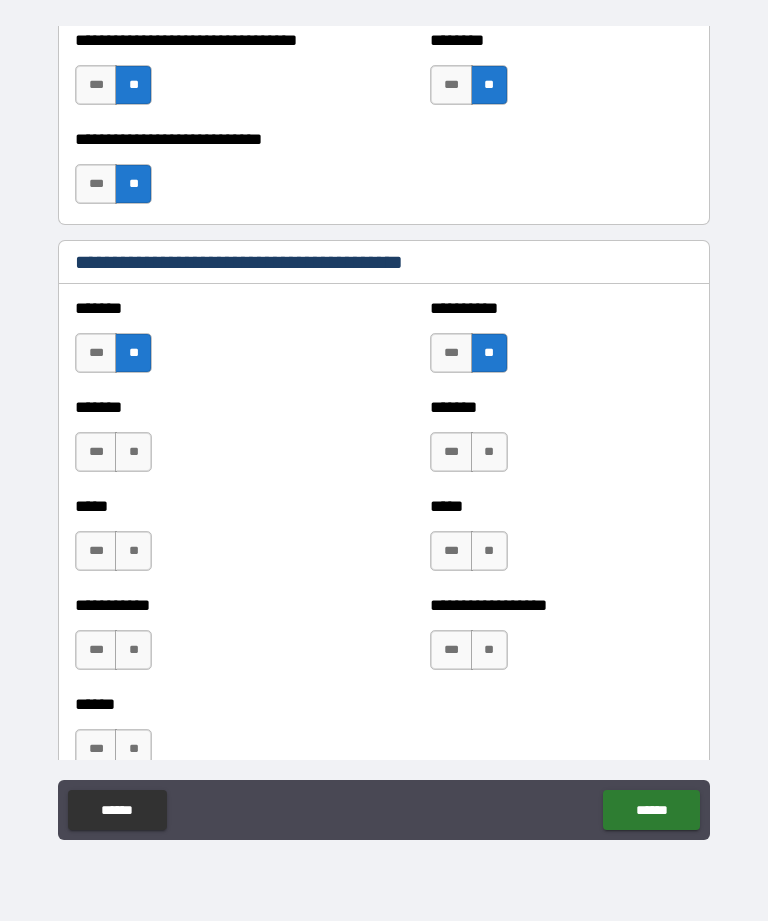 click on "**" at bounding box center [133, 452] 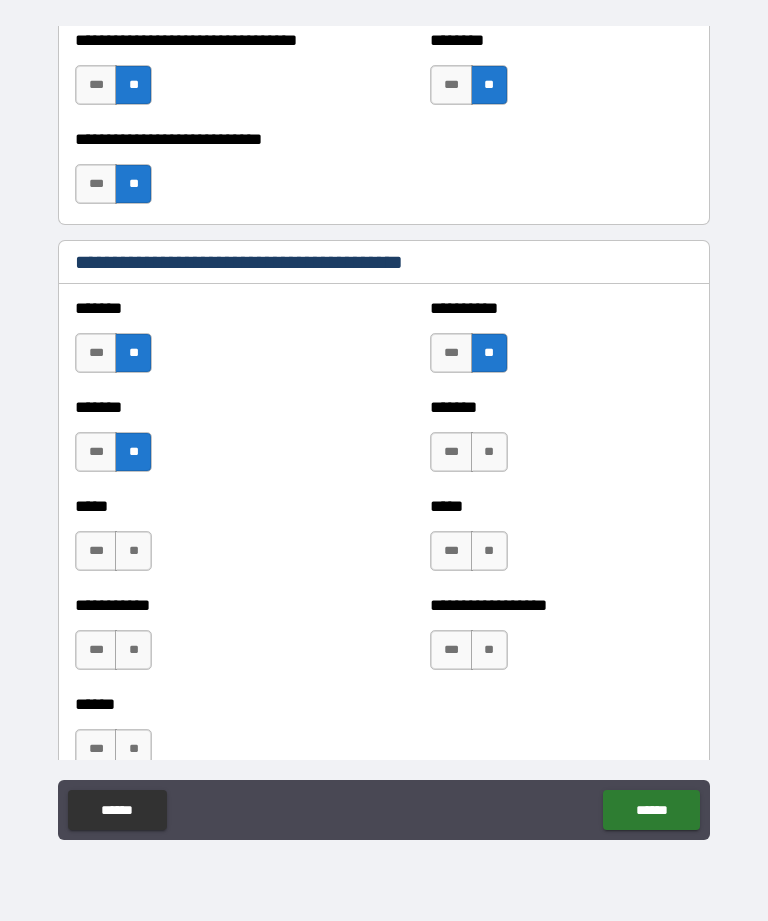 click on "**" at bounding box center (489, 452) 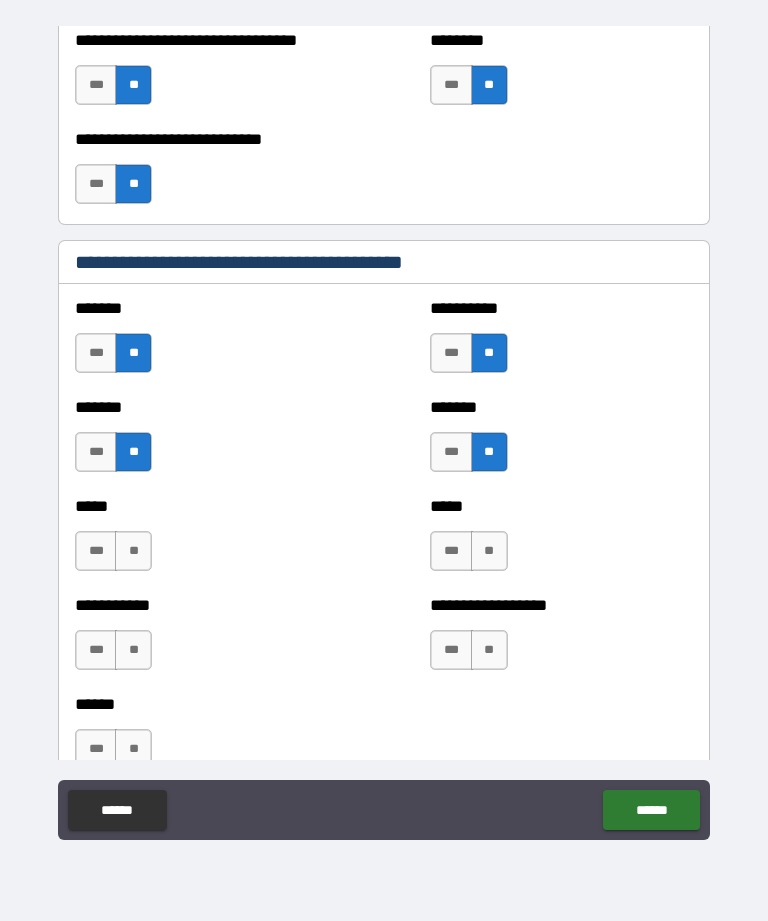 click on "**" at bounding box center [489, 551] 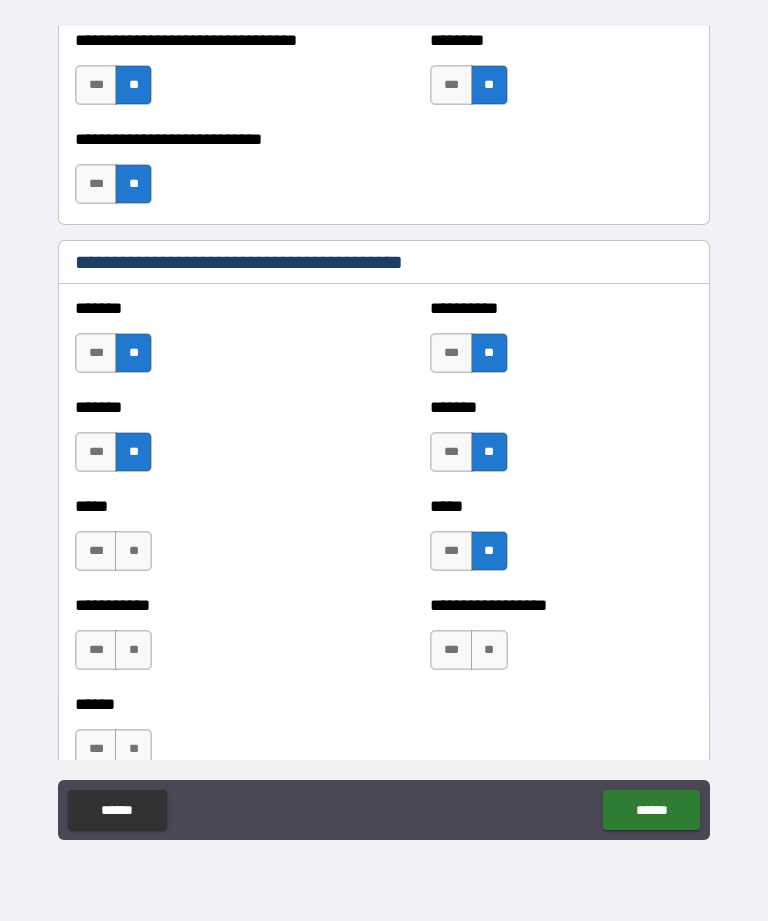 click on "**" at bounding box center [133, 551] 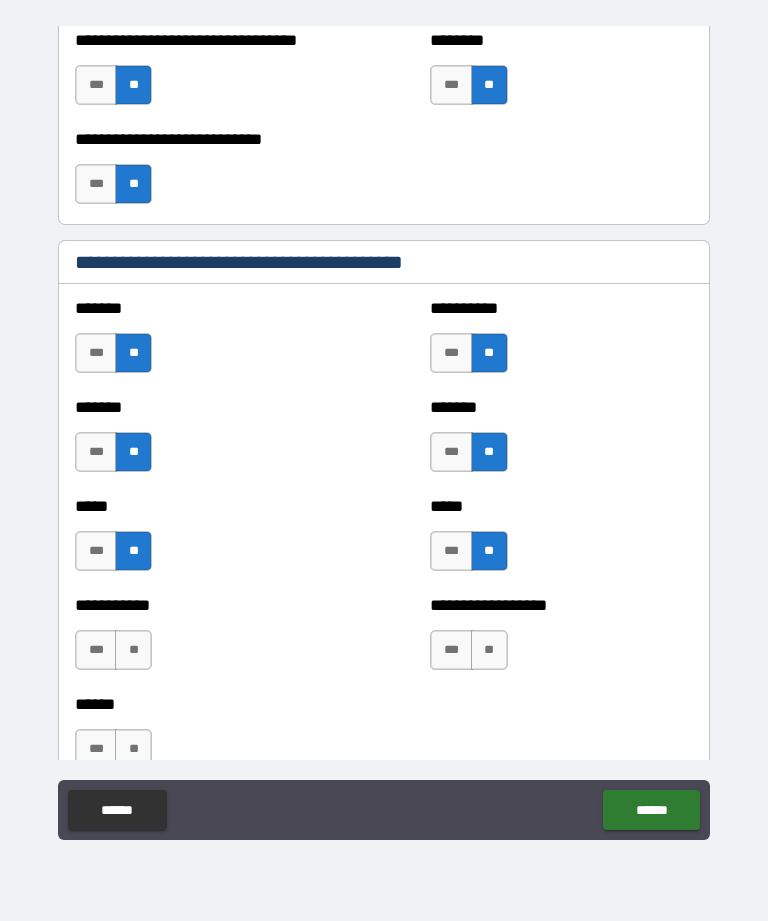 click on "**" at bounding box center (133, 650) 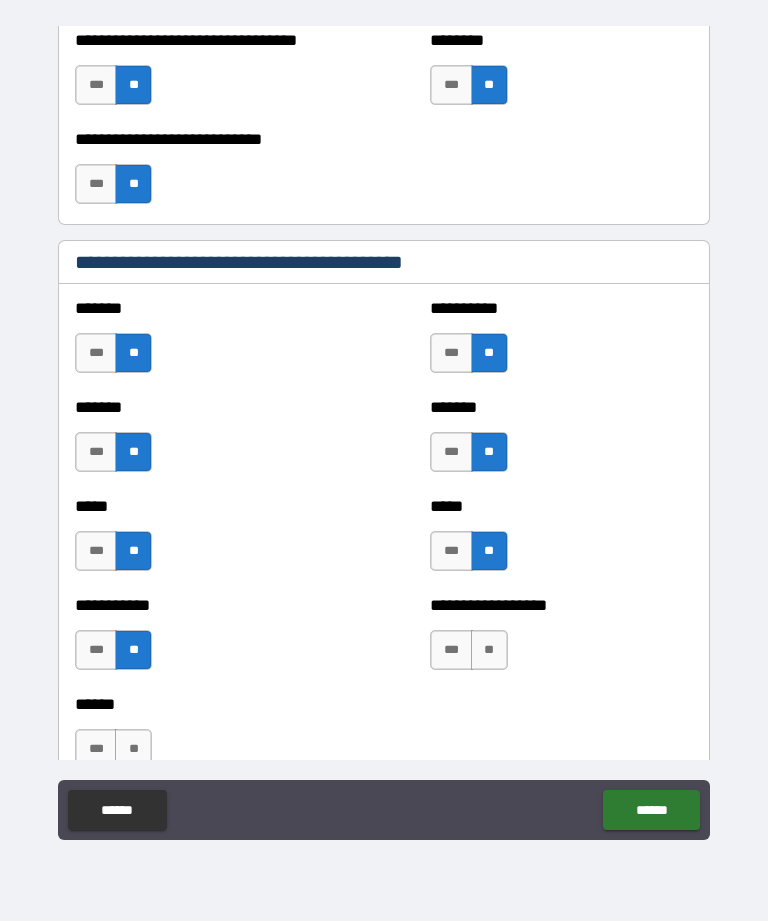click on "**" at bounding box center (489, 650) 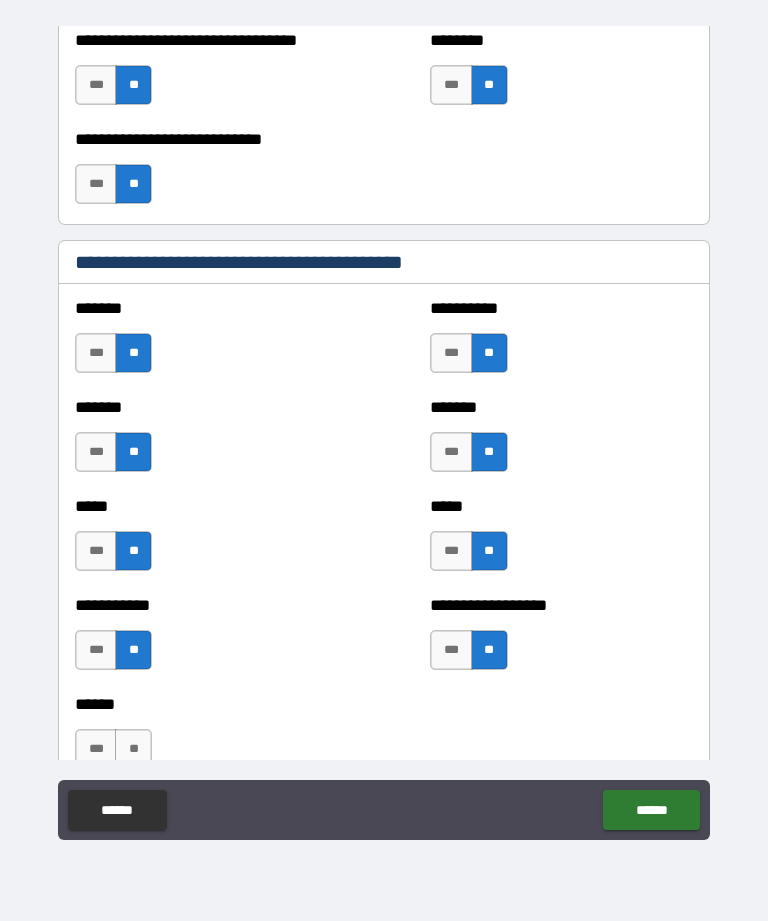 click on "**" at bounding box center [133, 749] 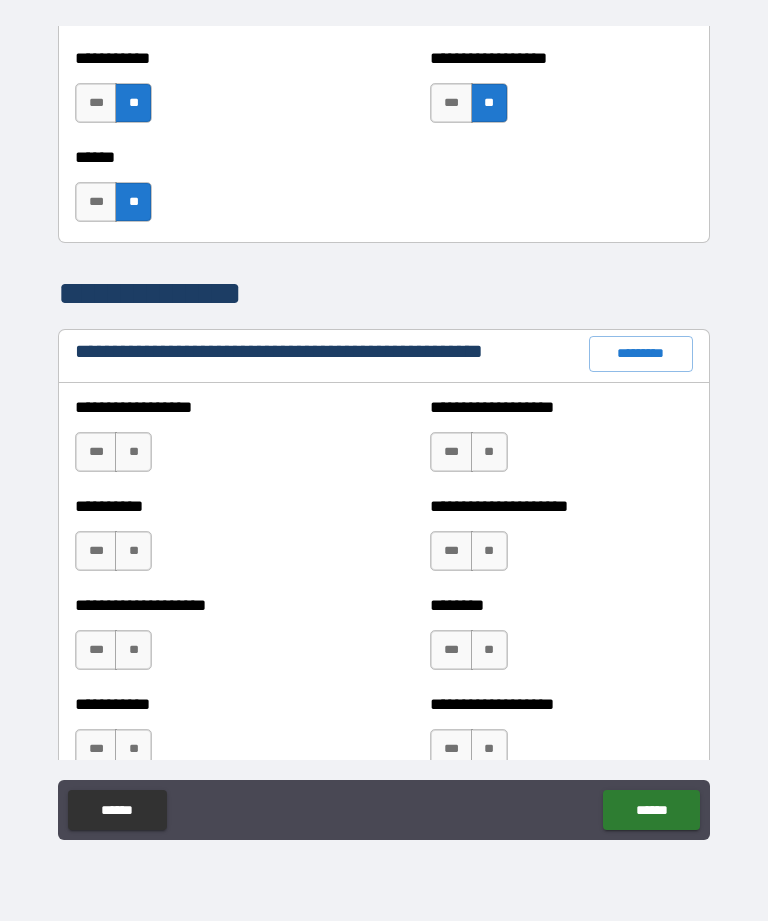 scroll, scrollTop: 2100, scrollLeft: 0, axis: vertical 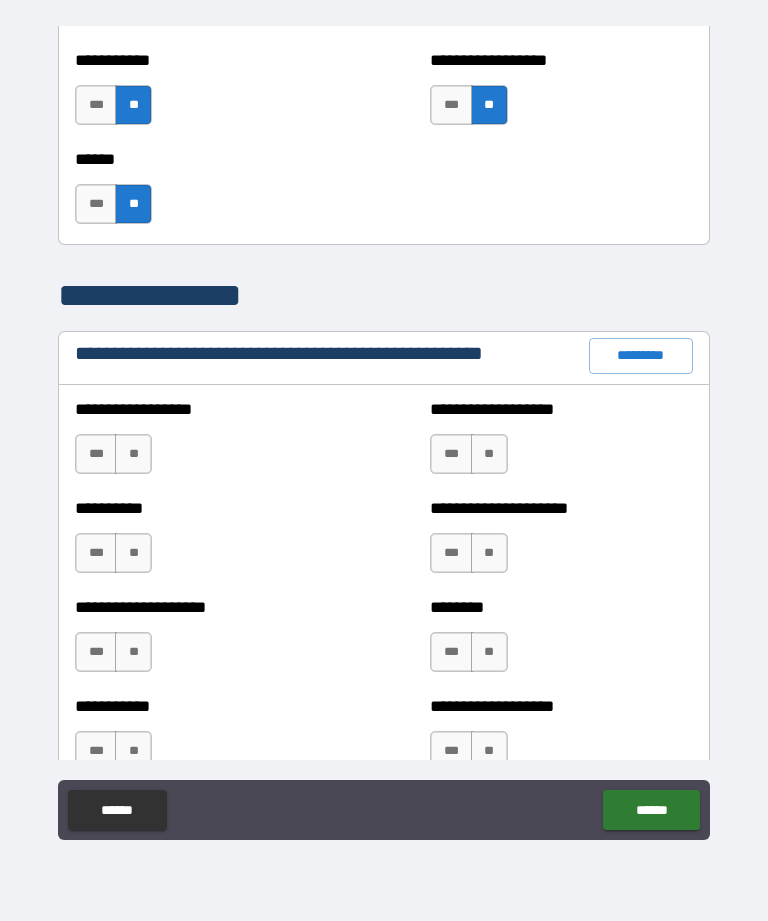 click on "*********" at bounding box center [641, 356] 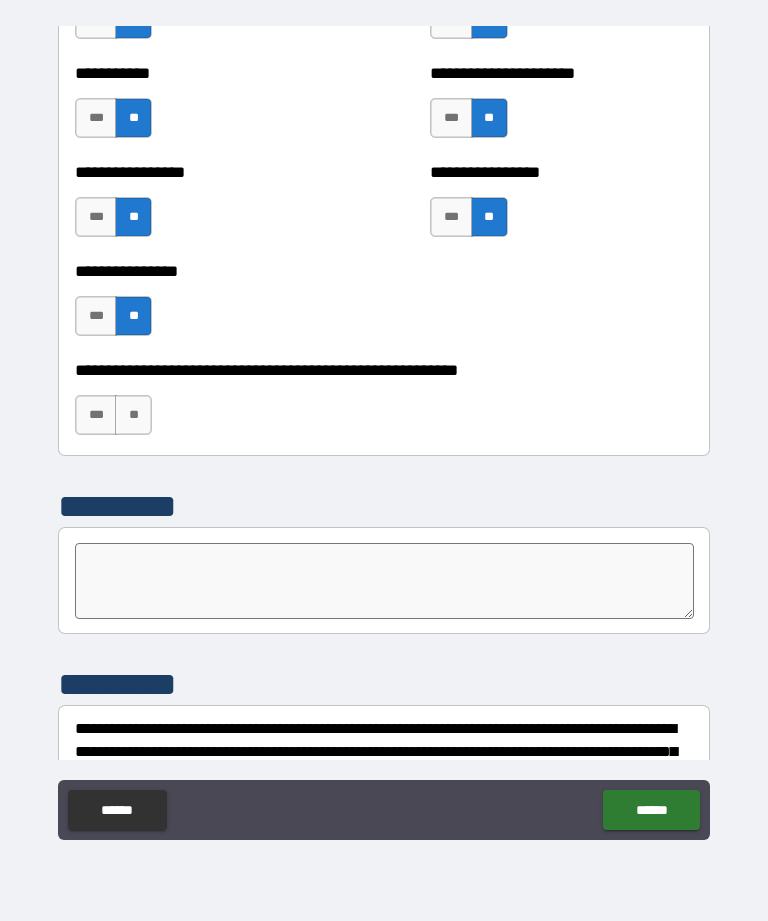 scroll, scrollTop: 6088, scrollLeft: 0, axis: vertical 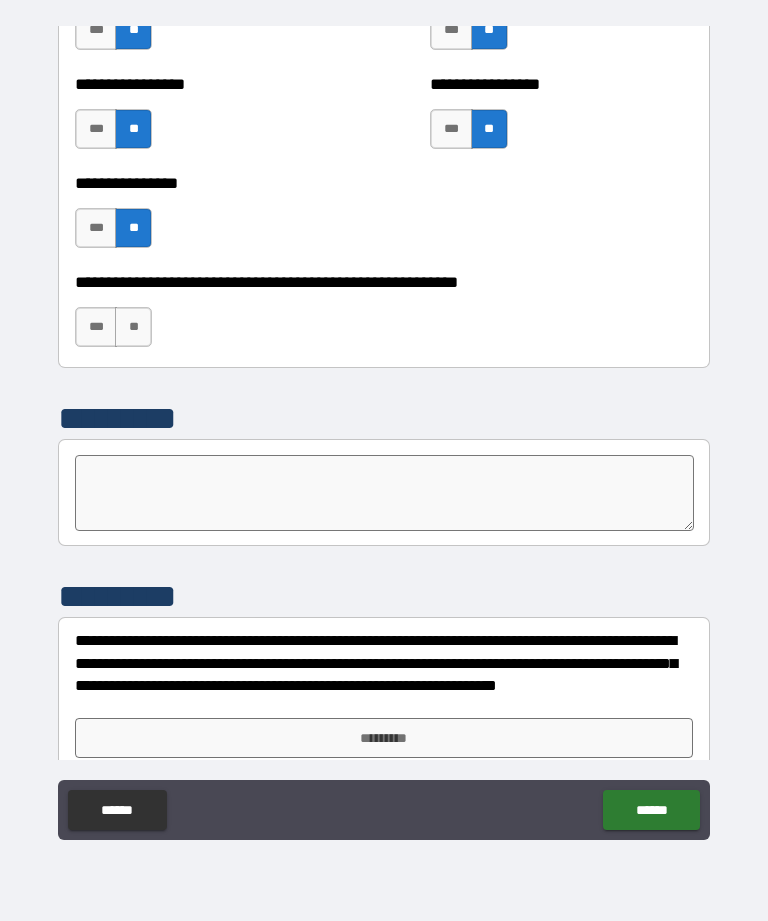 click on "**" at bounding box center (133, 327) 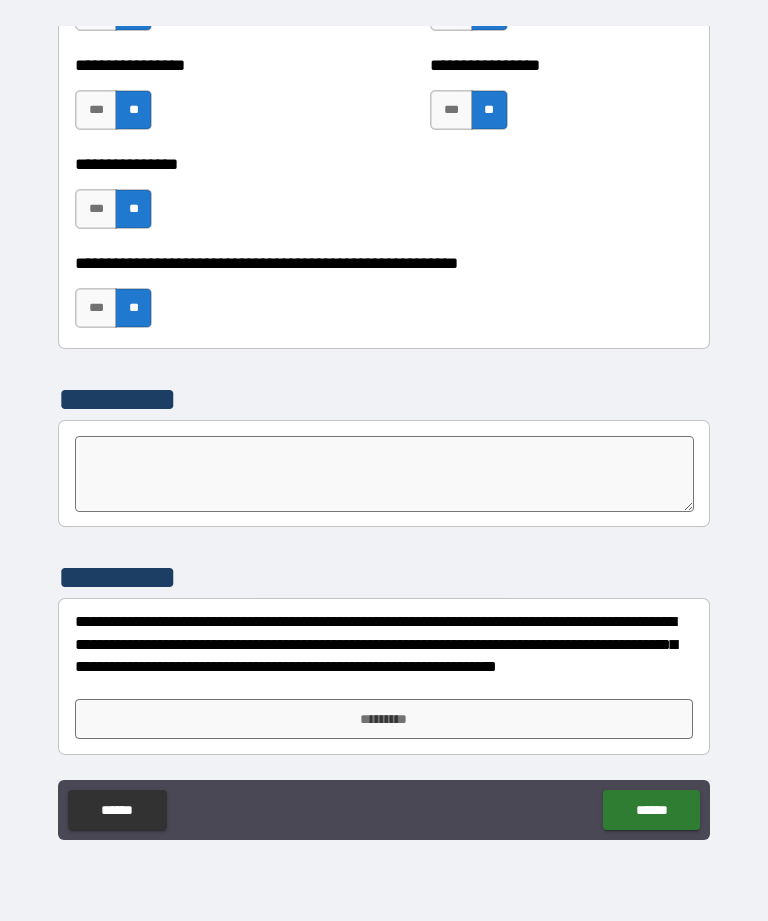 scroll, scrollTop: 6107, scrollLeft: 0, axis: vertical 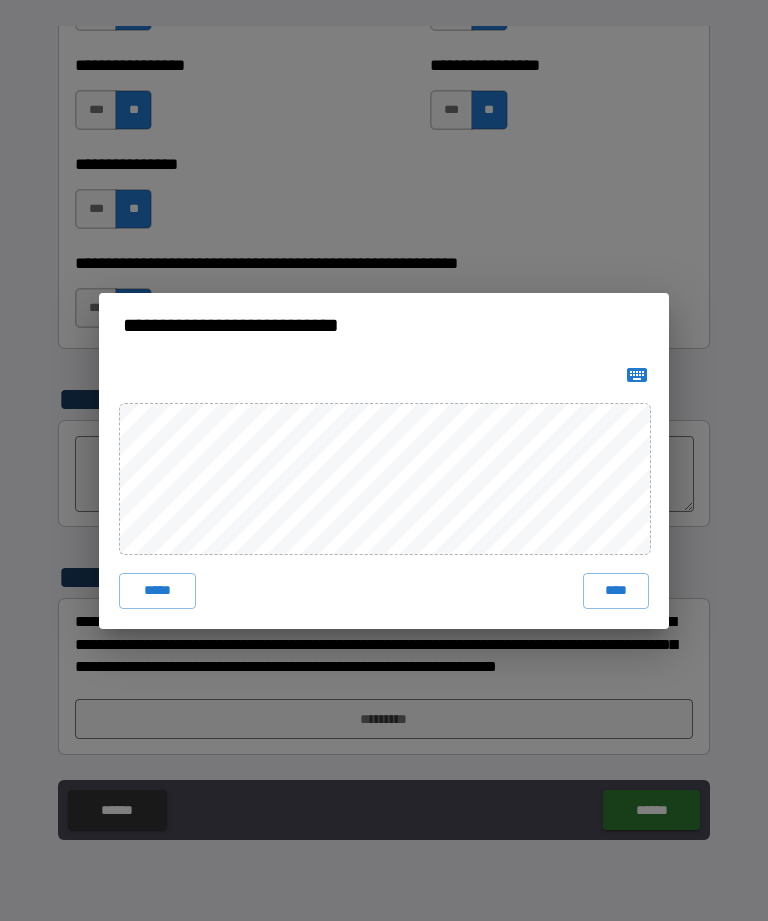 click on "****" at bounding box center [616, 591] 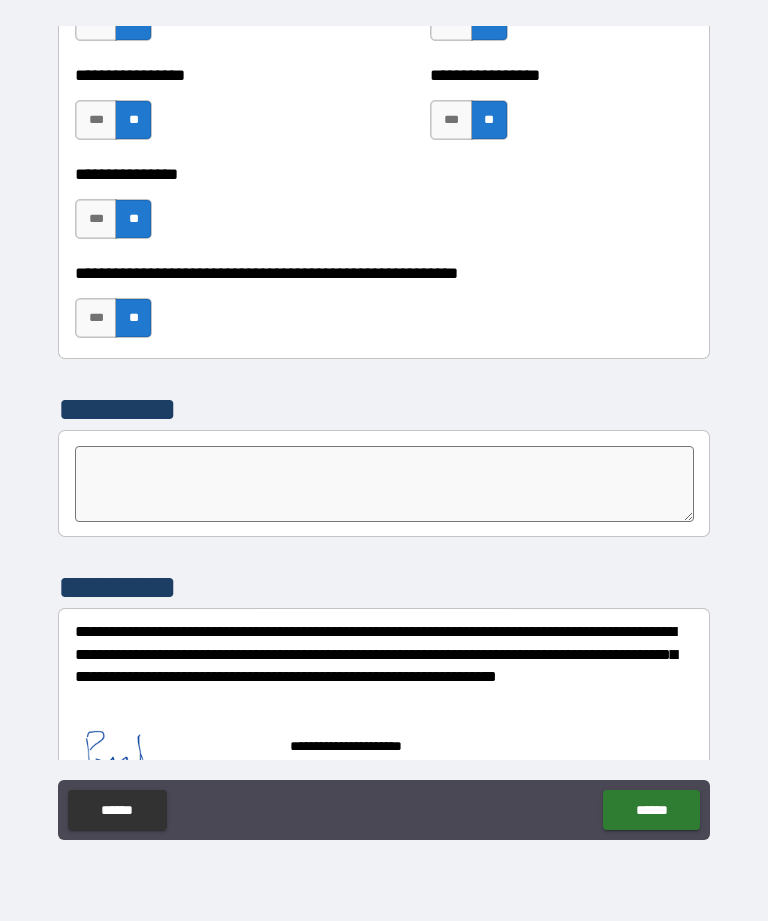click on "******" at bounding box center (651, 810) 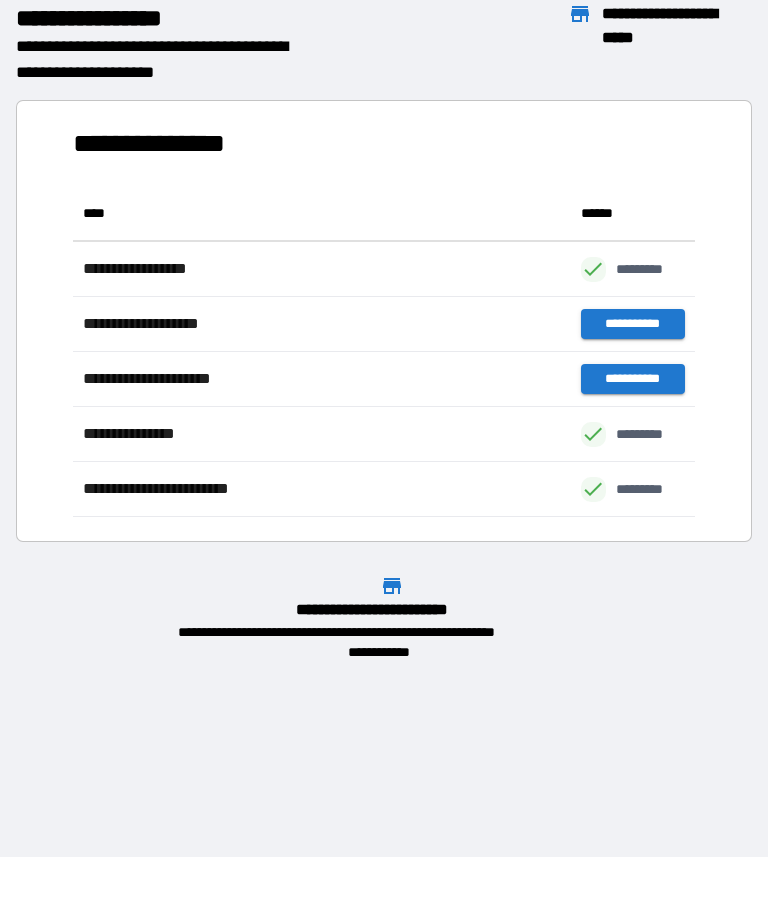 scroll, scrollTop: 1, scrollLeft: 1, axis: both 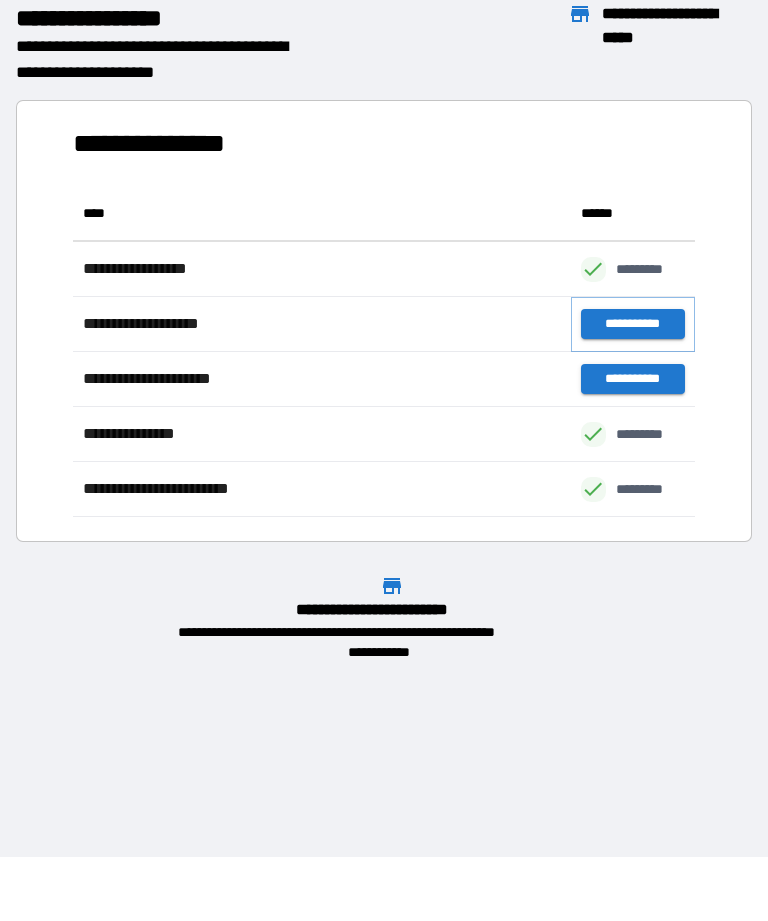 click on "**********" at bounding box center (633, 324) 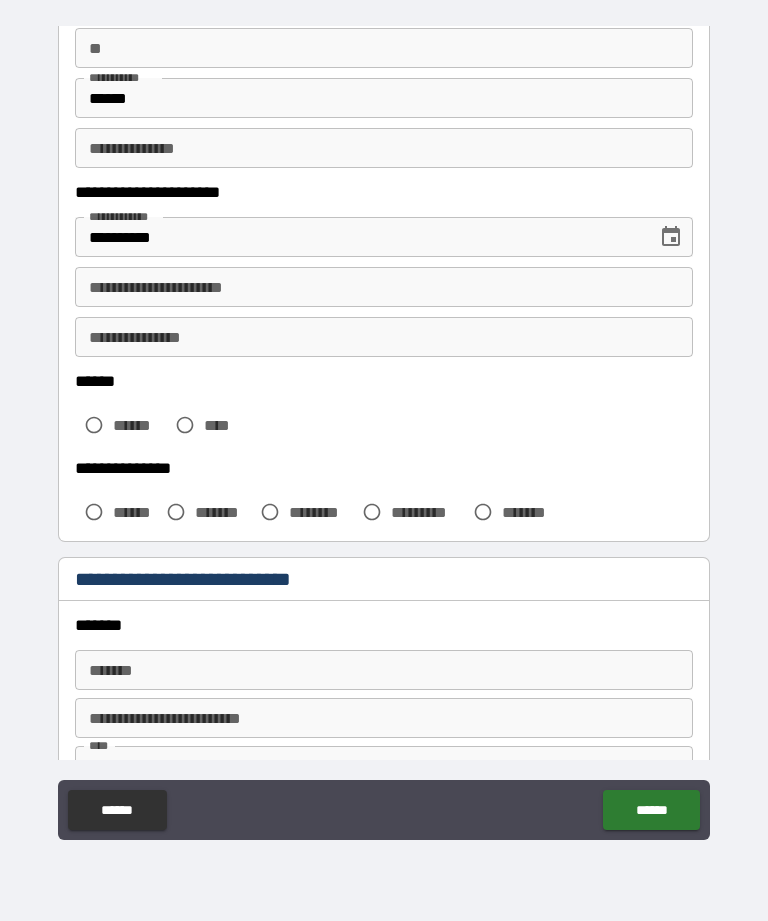 scroll, scrollTop: 212, scrollLeft: 0, axis: vertical 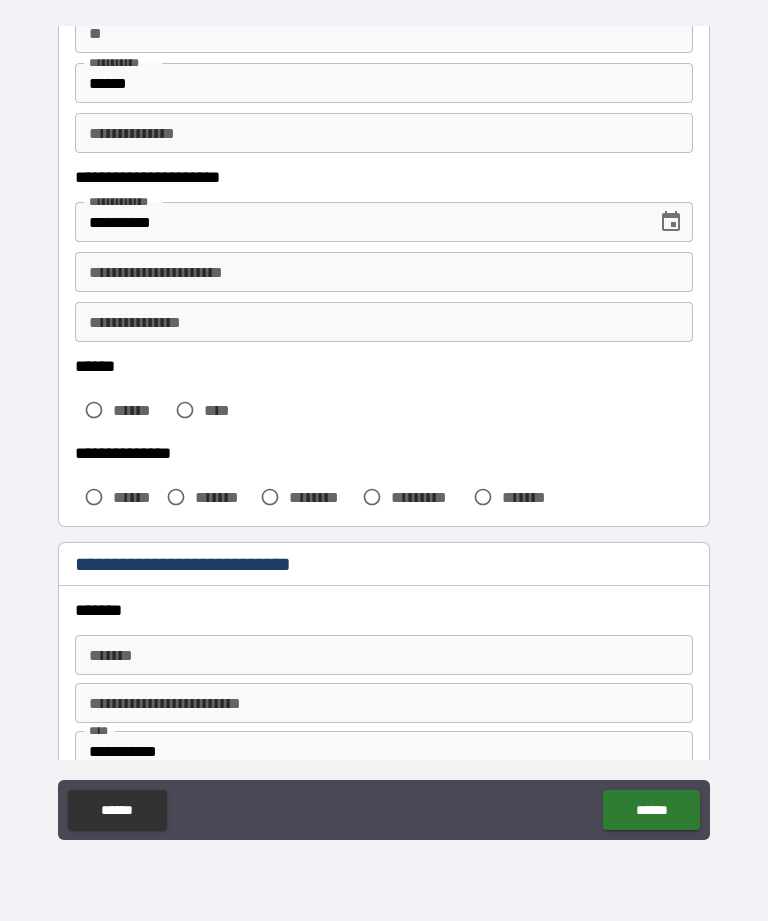 click on "**********" at bounding box center (384, 272) 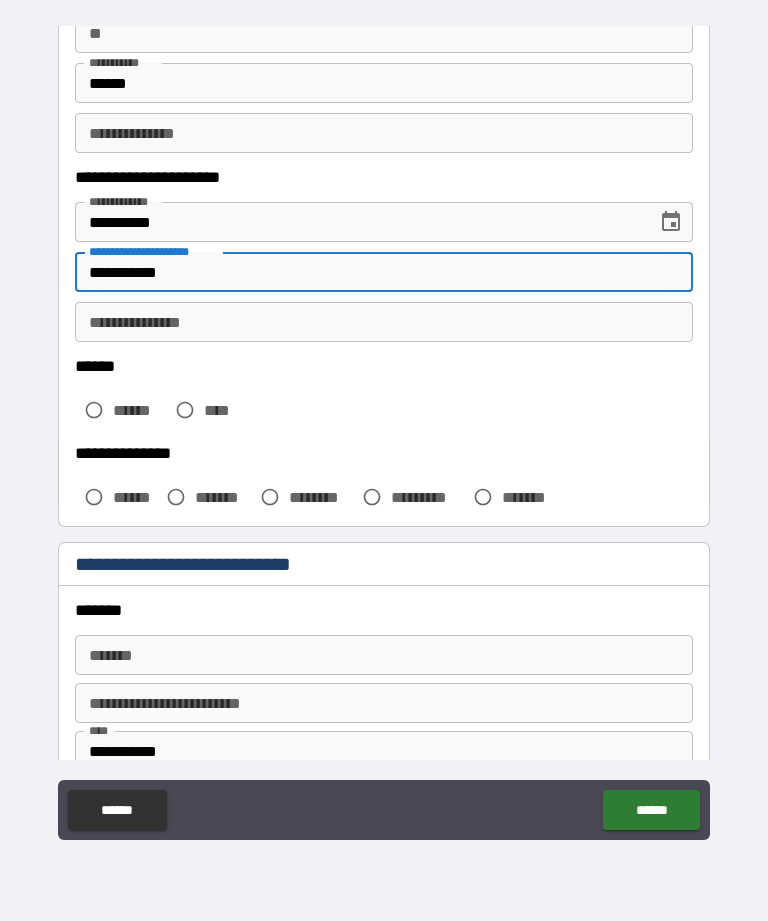type on "**********" 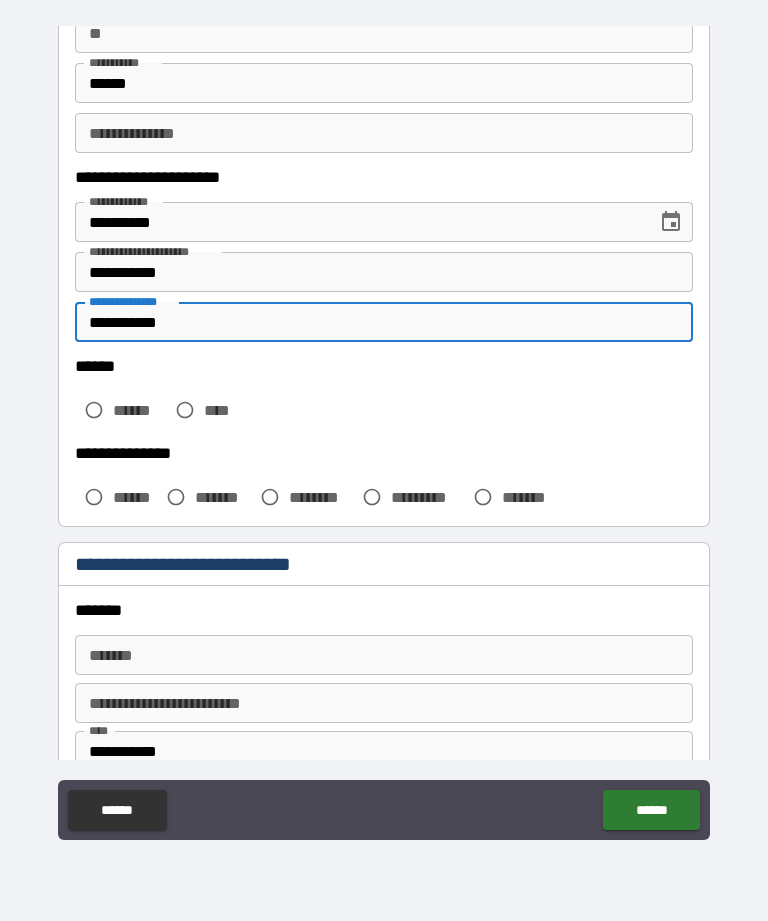type on "**********" 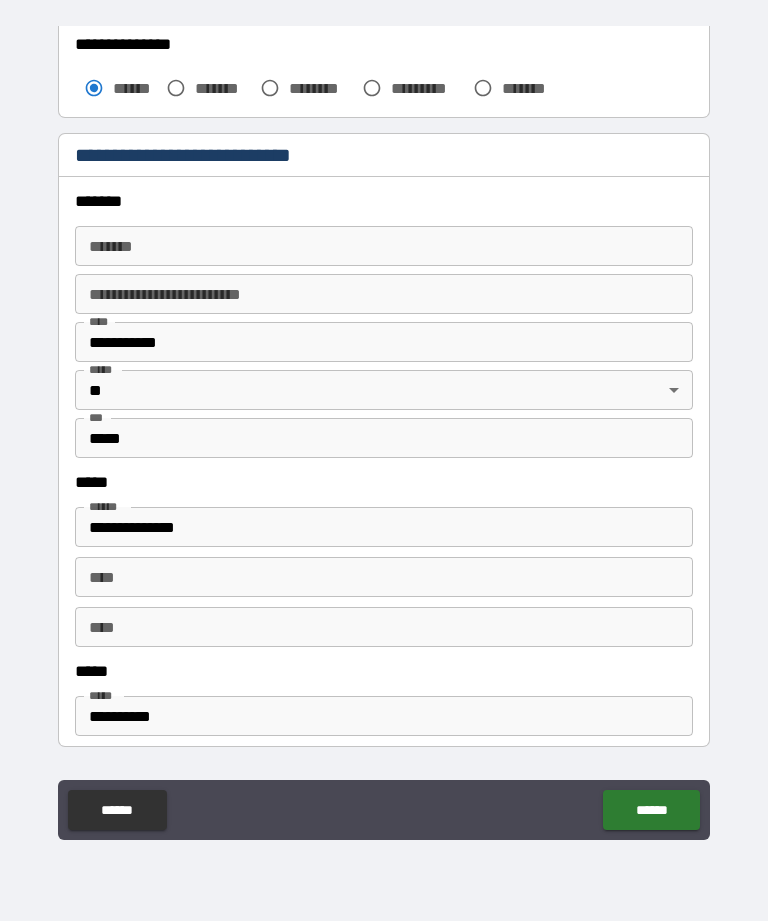 scroll, scrollTop: 619, scrollLeft: 0, axis: vertical 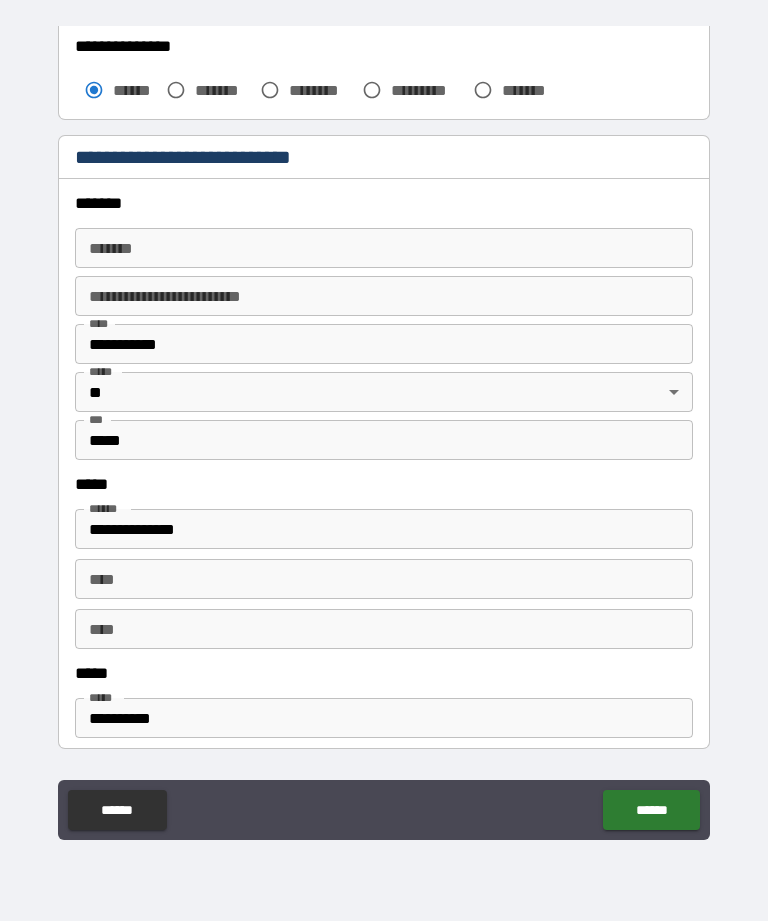 click on "*******" at bounding box center (384, 248) 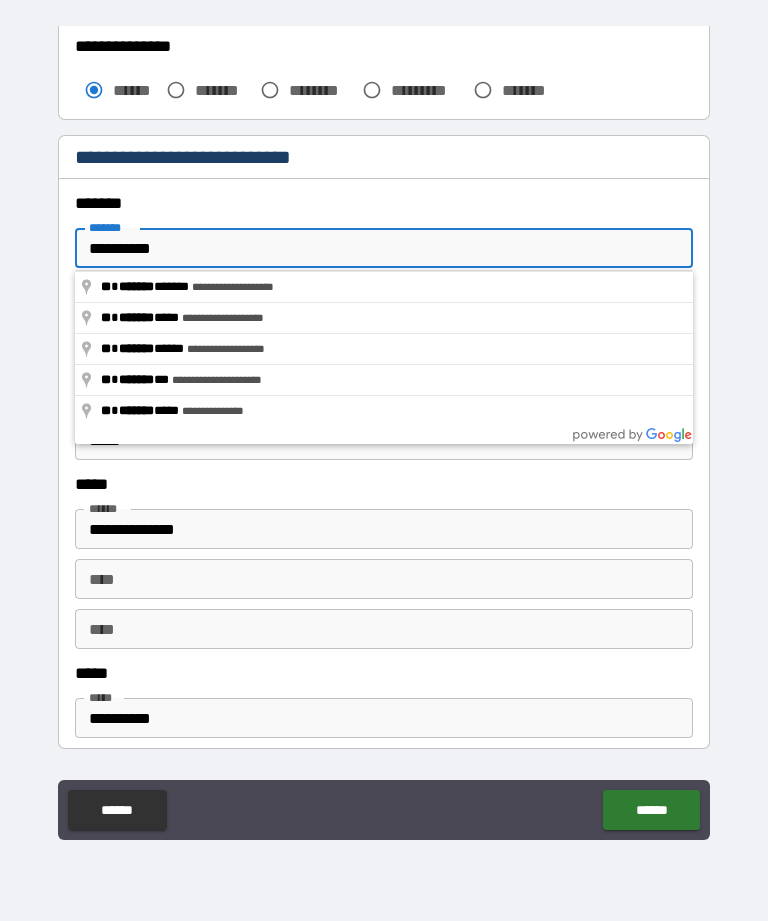 type on "**********" 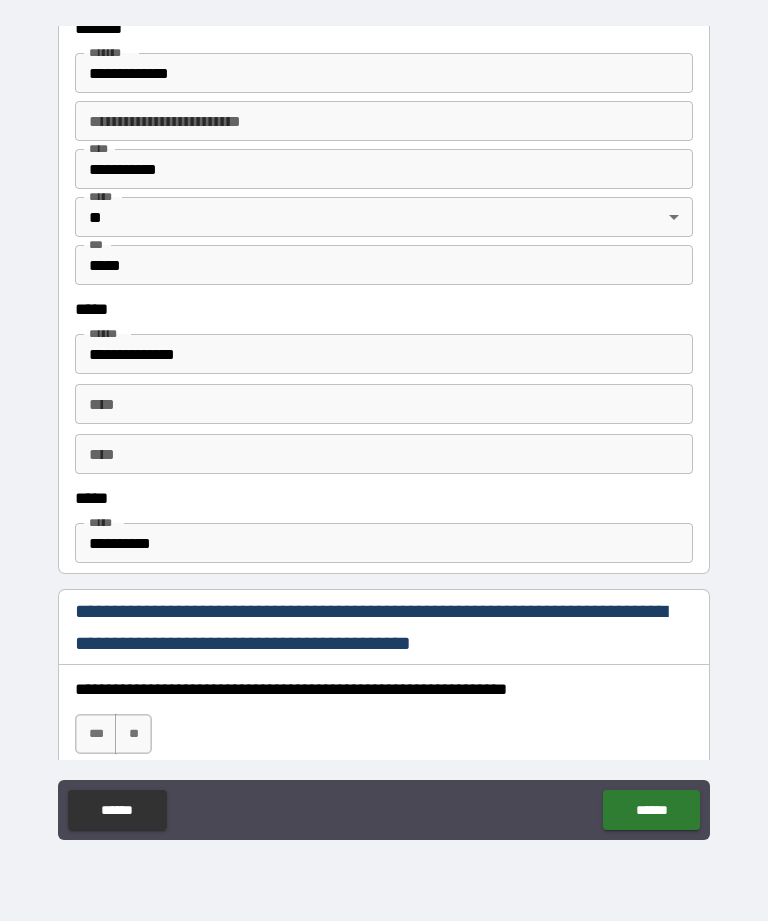 scroll, scrollTop: 806, scrollLeft: 0, axis: vertical 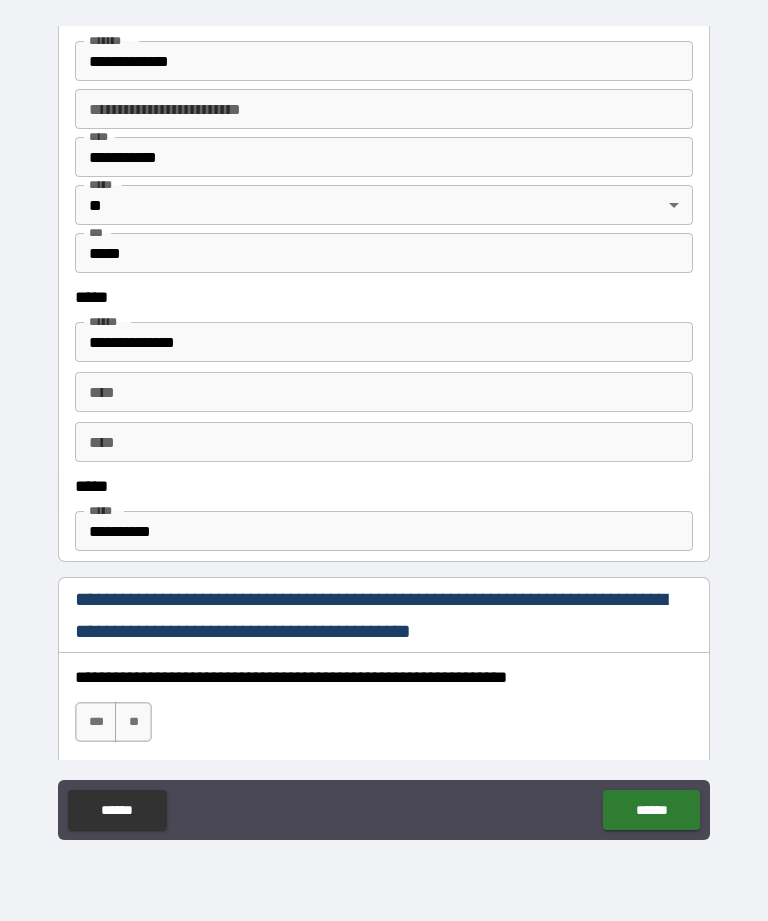 click on "**********" at bounding box center (384, 531) 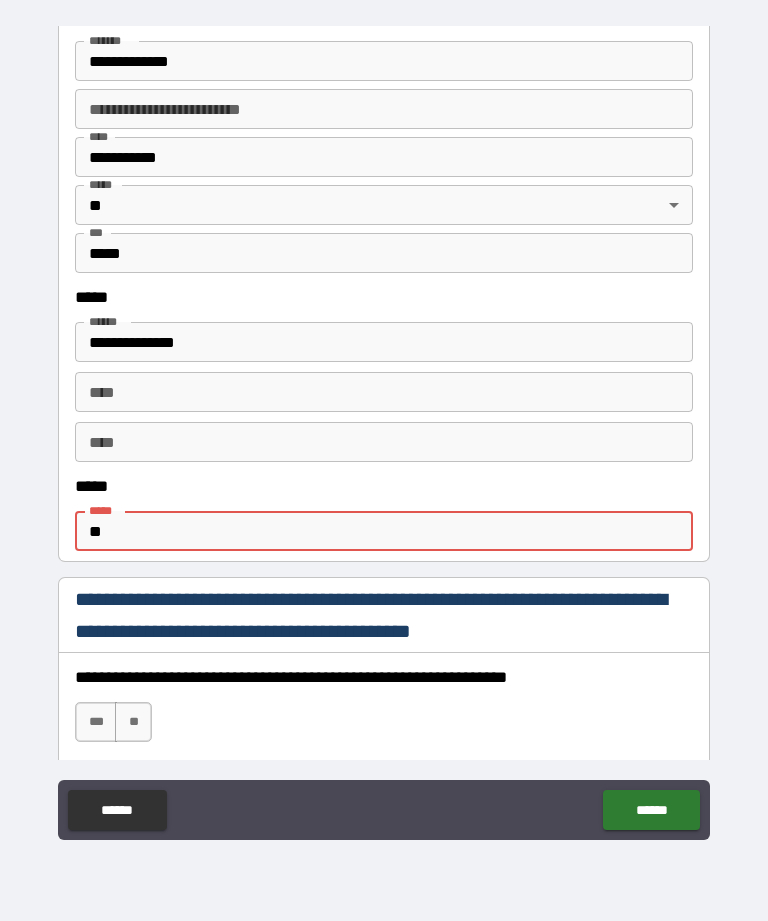type on "*" 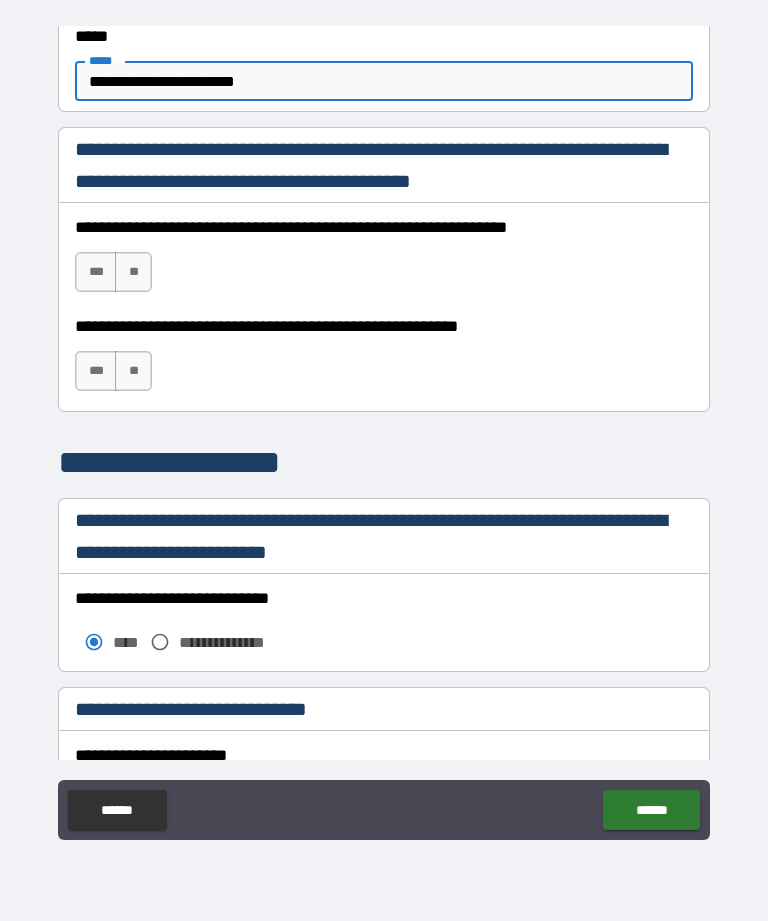 scroll, scrollTop: 1257, scrollLeft: 0, axis: vertical 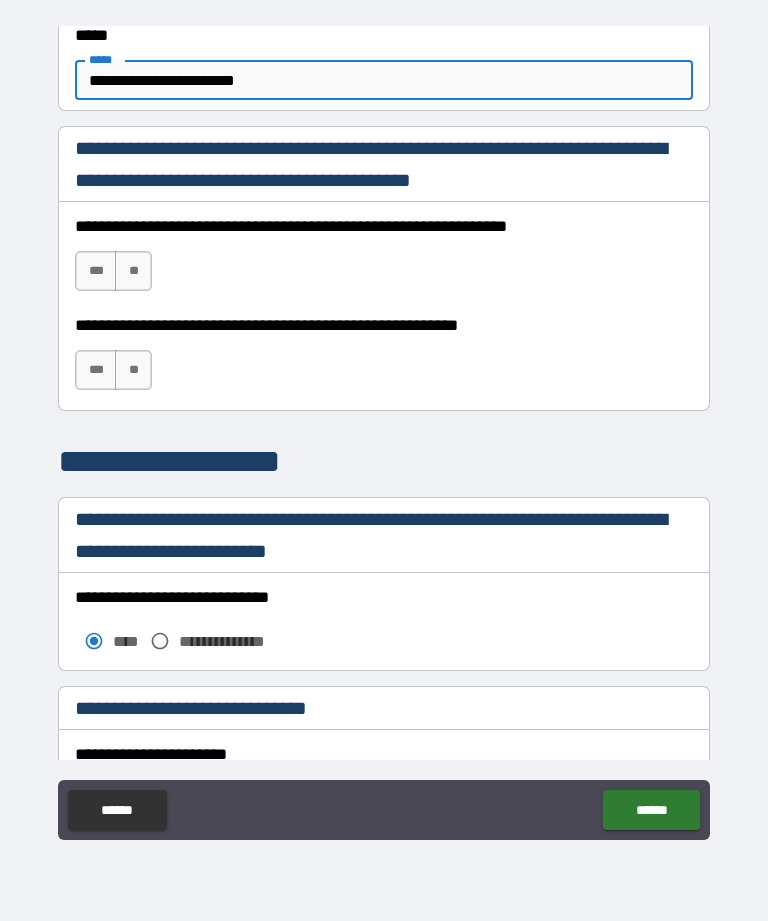 type on "**********" 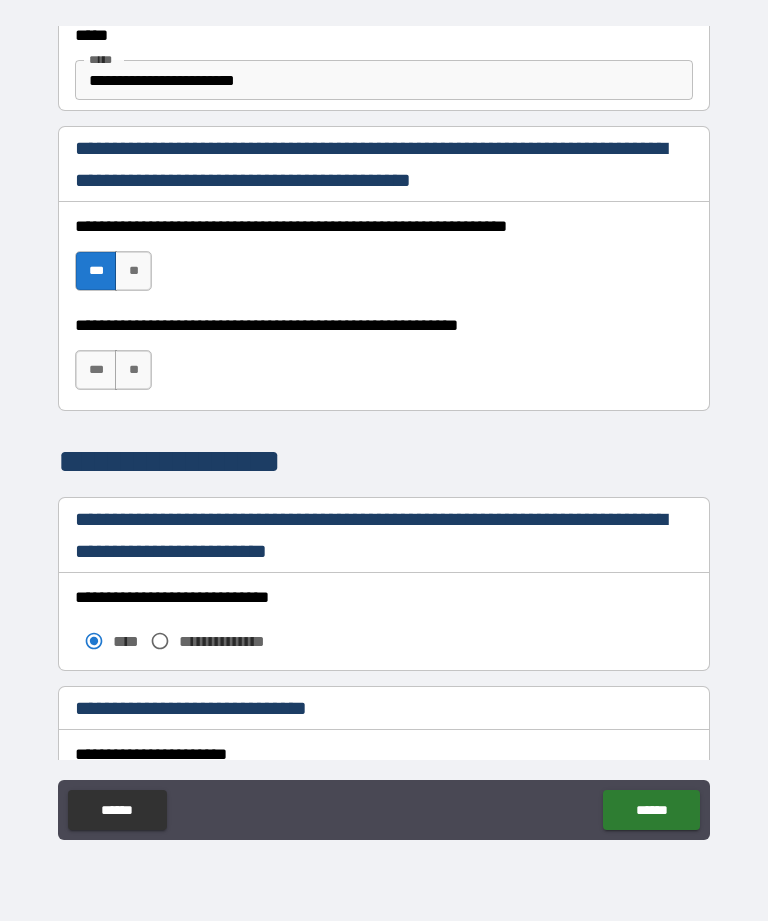click on "***" at bounding box center (96, 370) 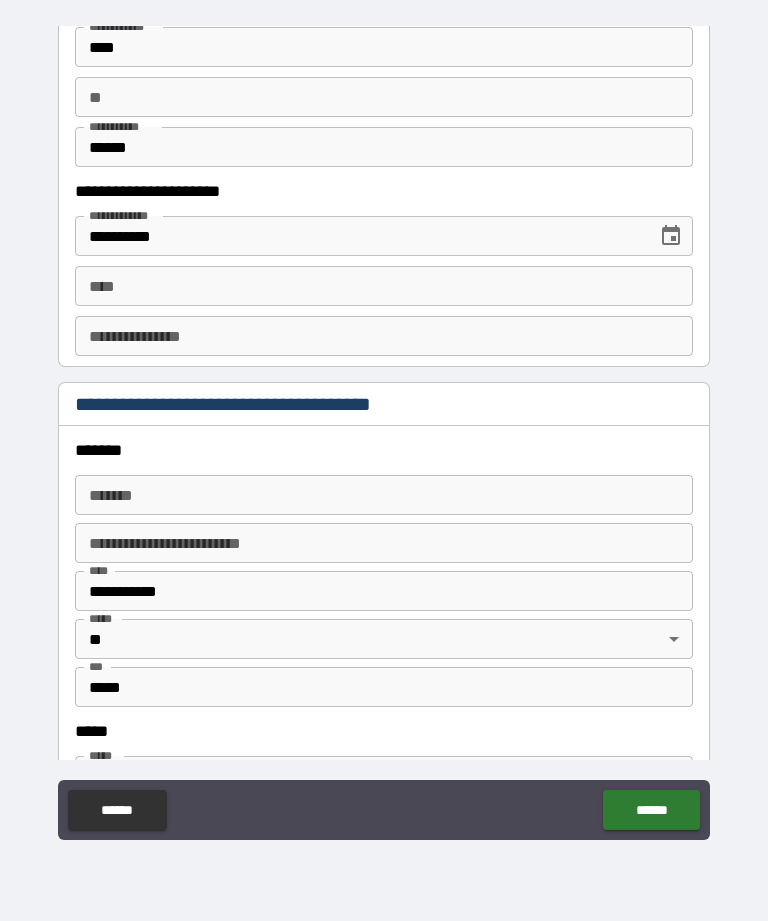 scroll, scrollTop: 2010, scrollLeft: 0, axis: vertical 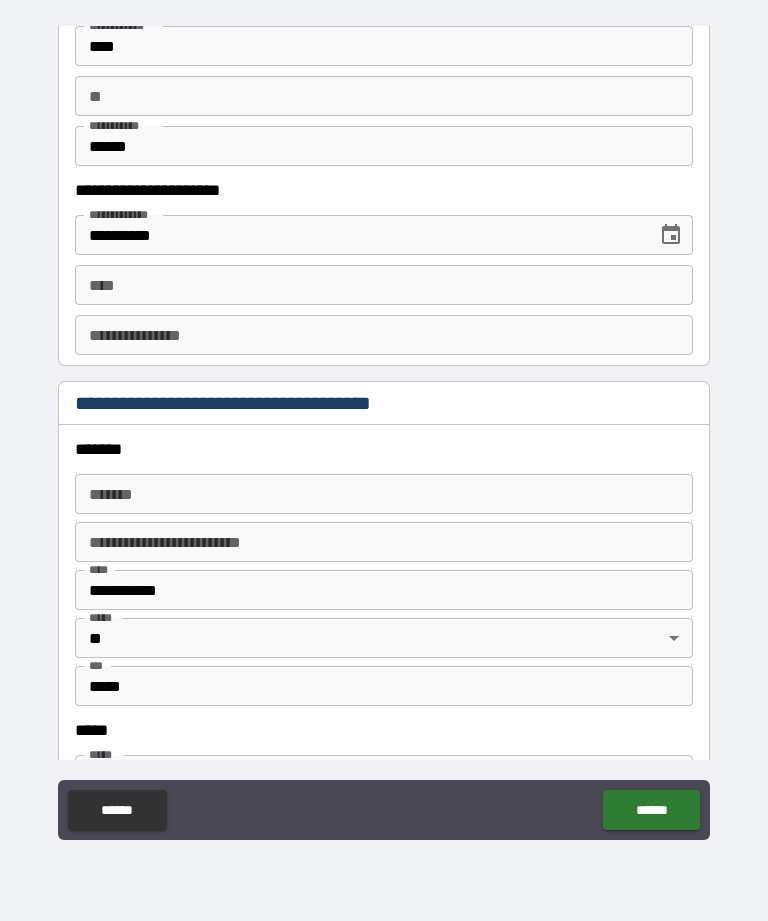 click on "****" at bounding box center [384, 285] 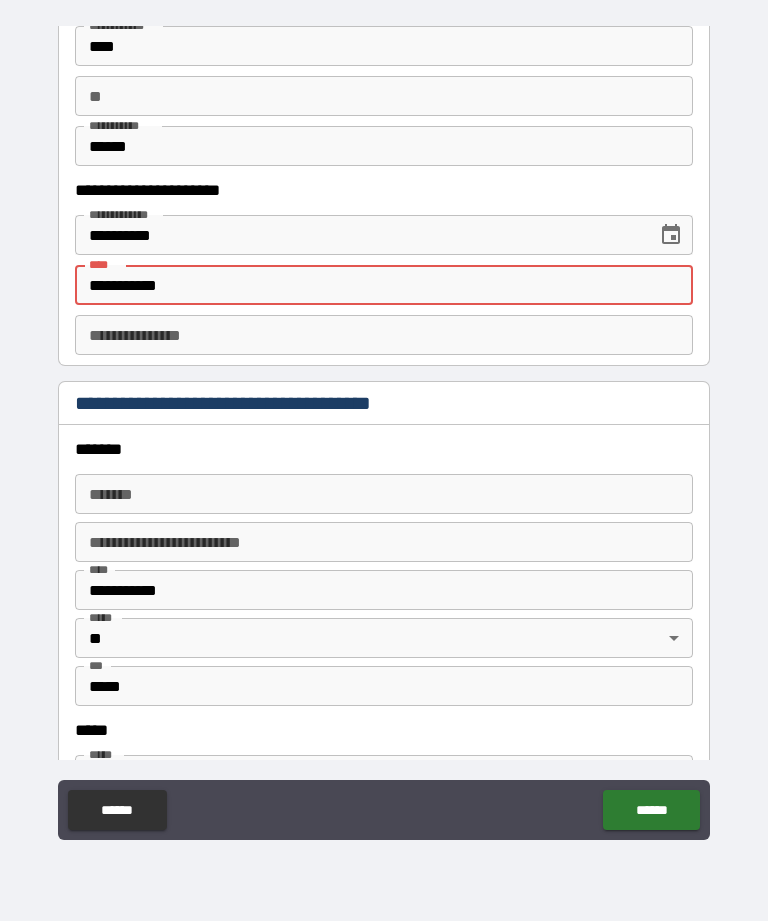 type on "**********" 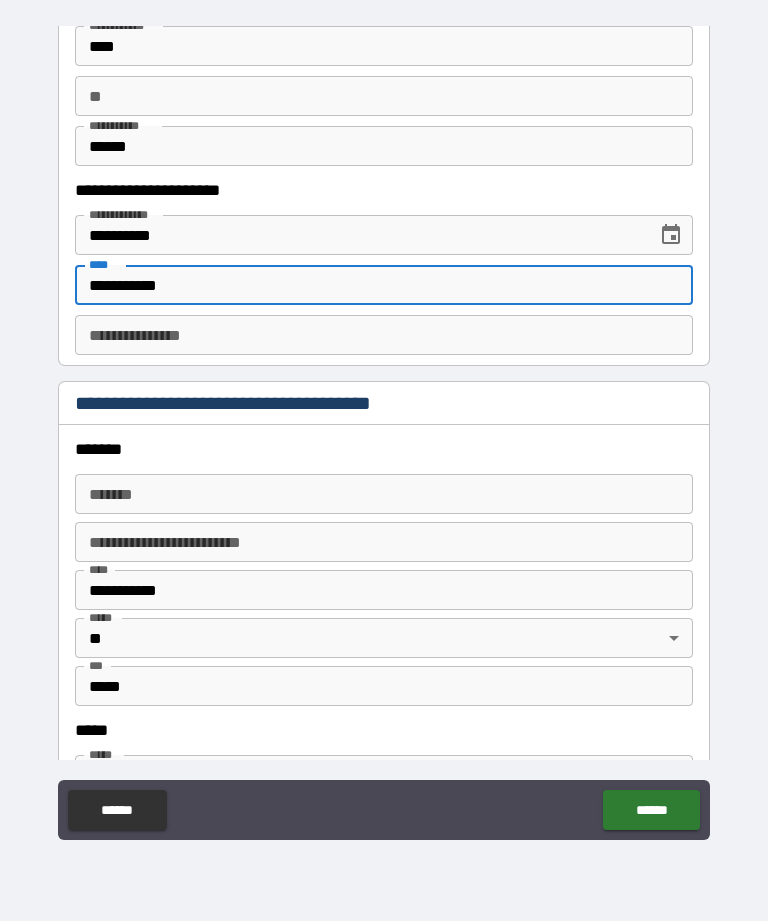 click on "**********" at bounding box center (384, 335) 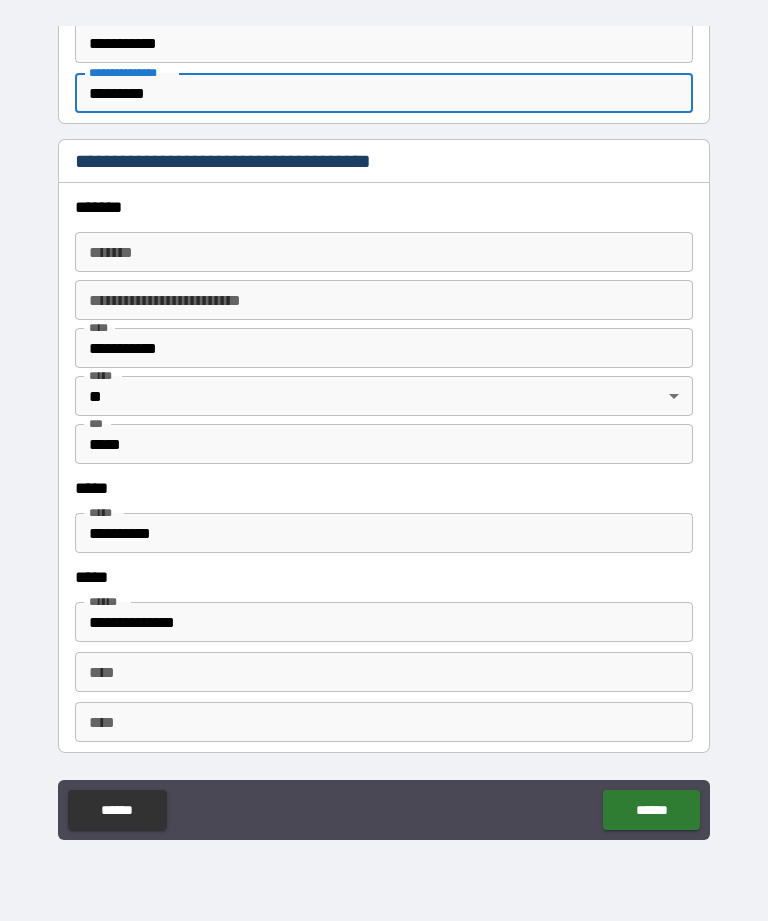scroll, scrollTop: 2249, scrollLeft: 0, axis: vertical 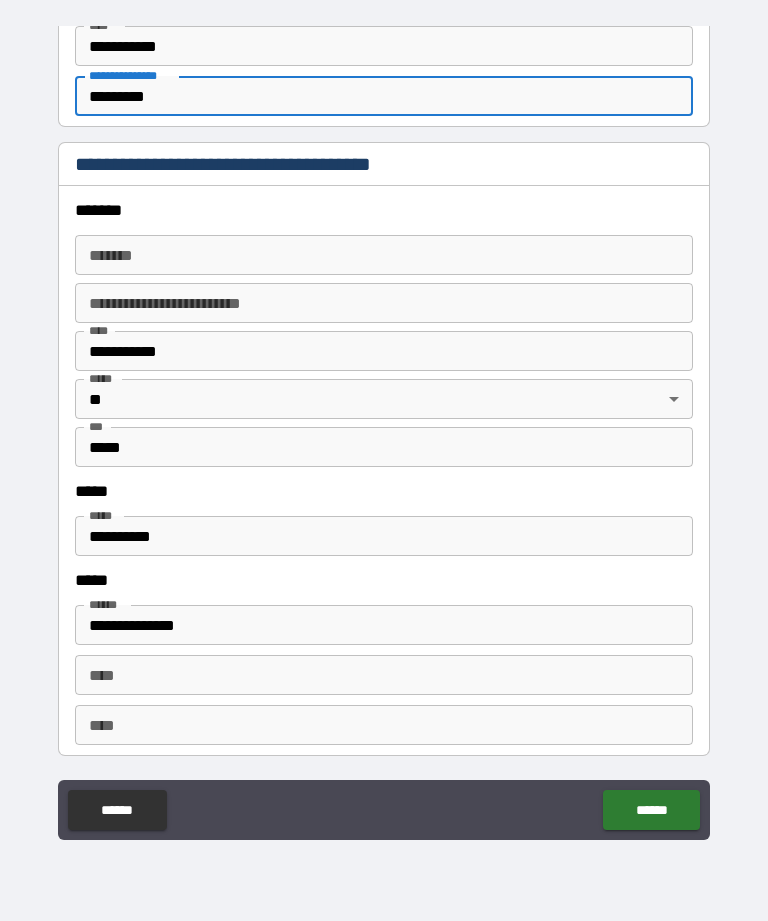 type on "*********" 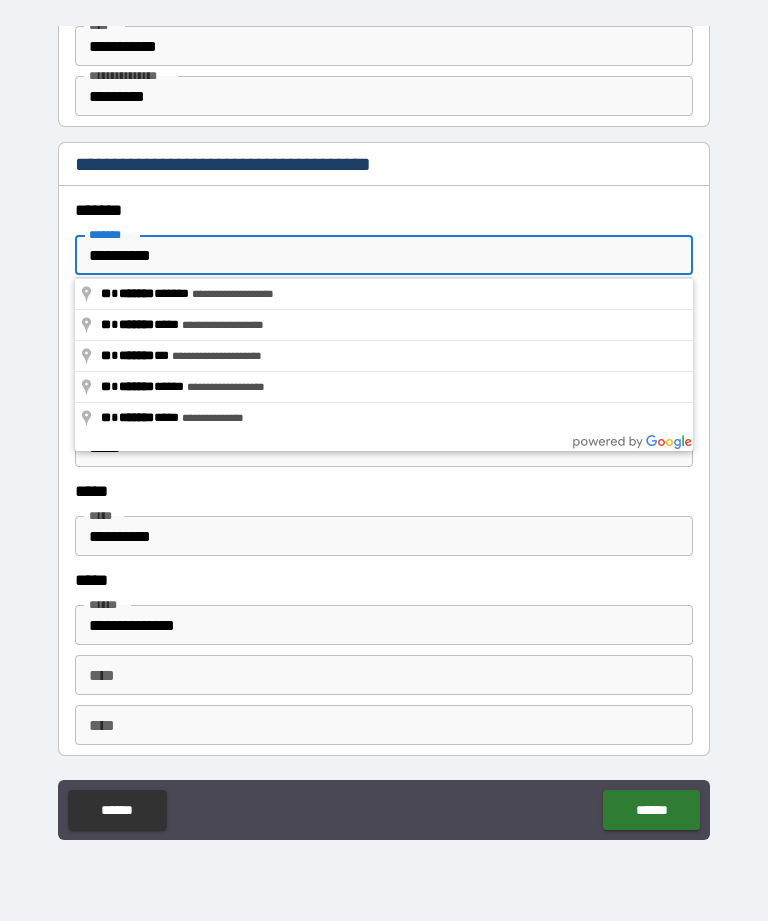 type on "**********" 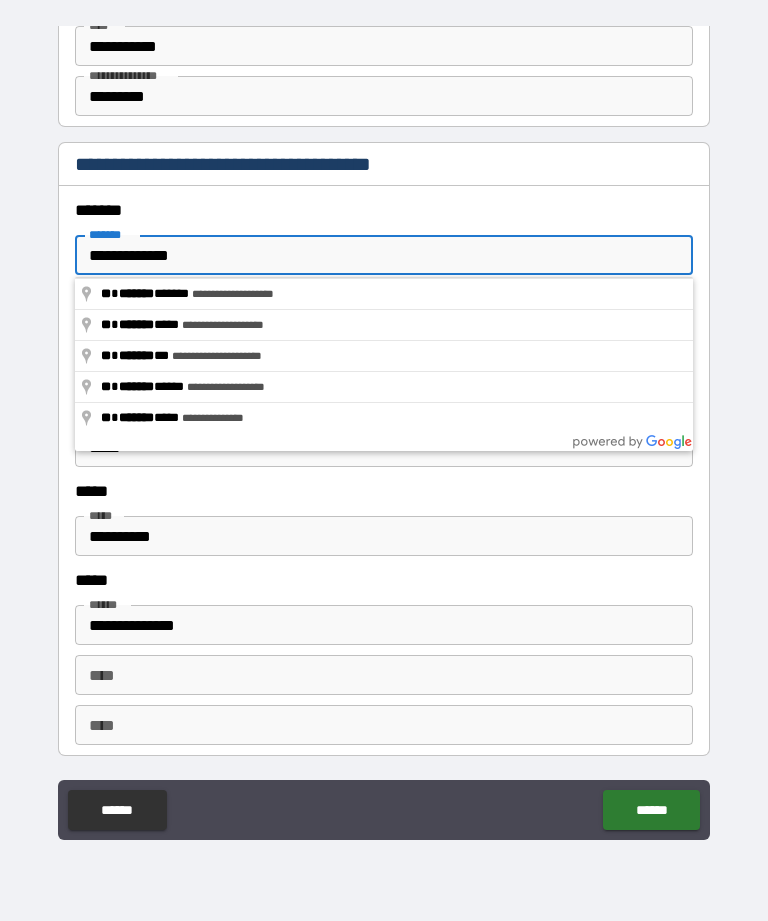 type on "*****" 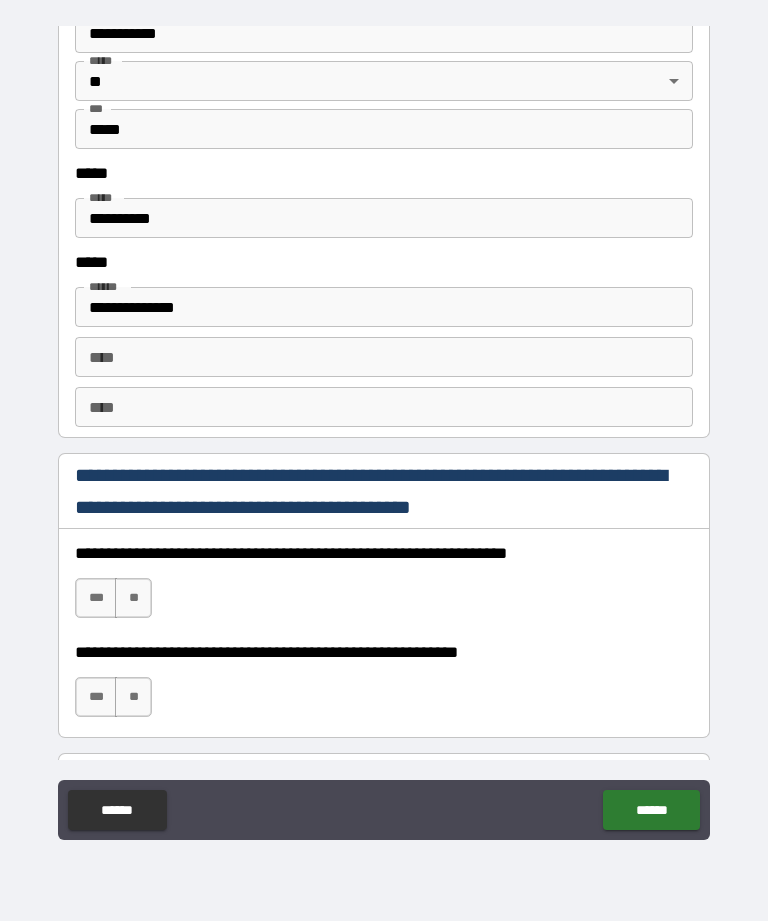 scroll, scrollTop: 2567, scrollLeft: 0, axis: vertical 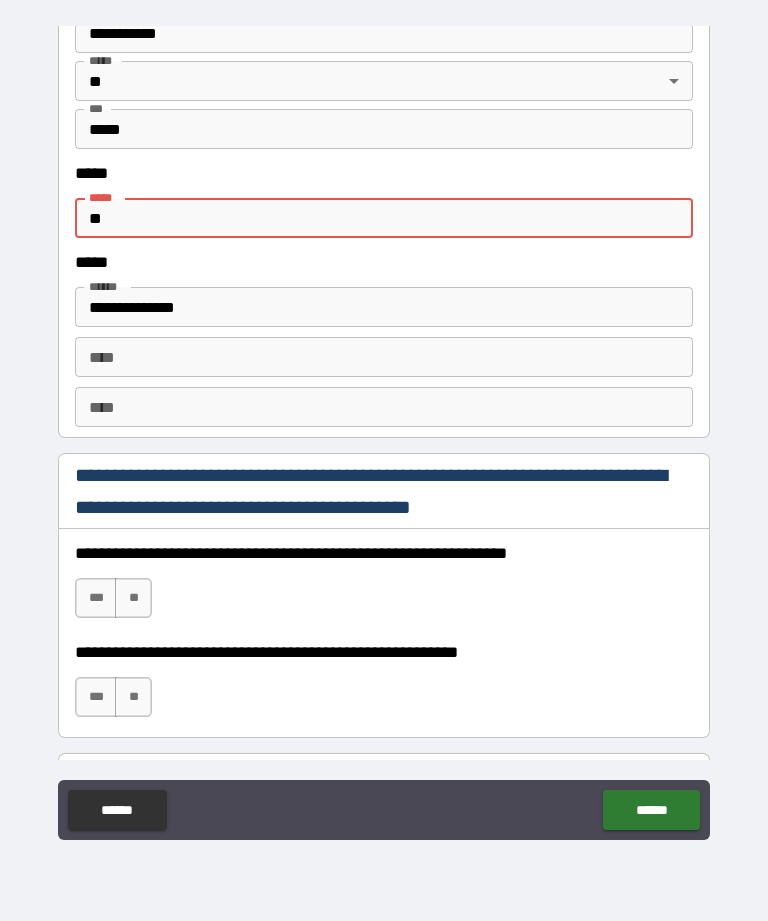 type on "*" 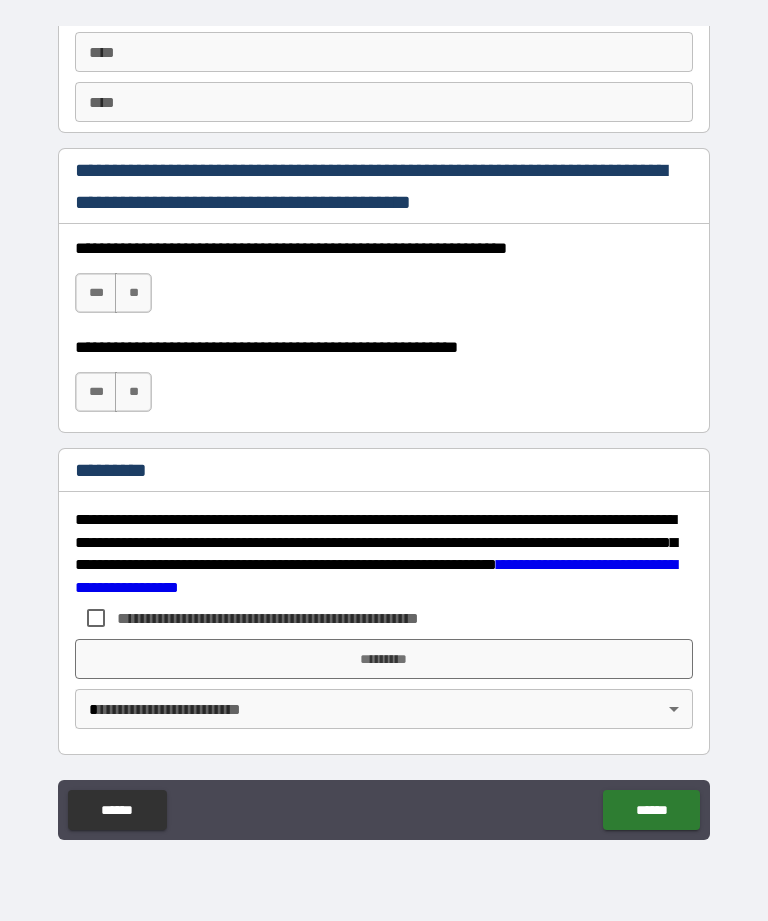 type on "**********" 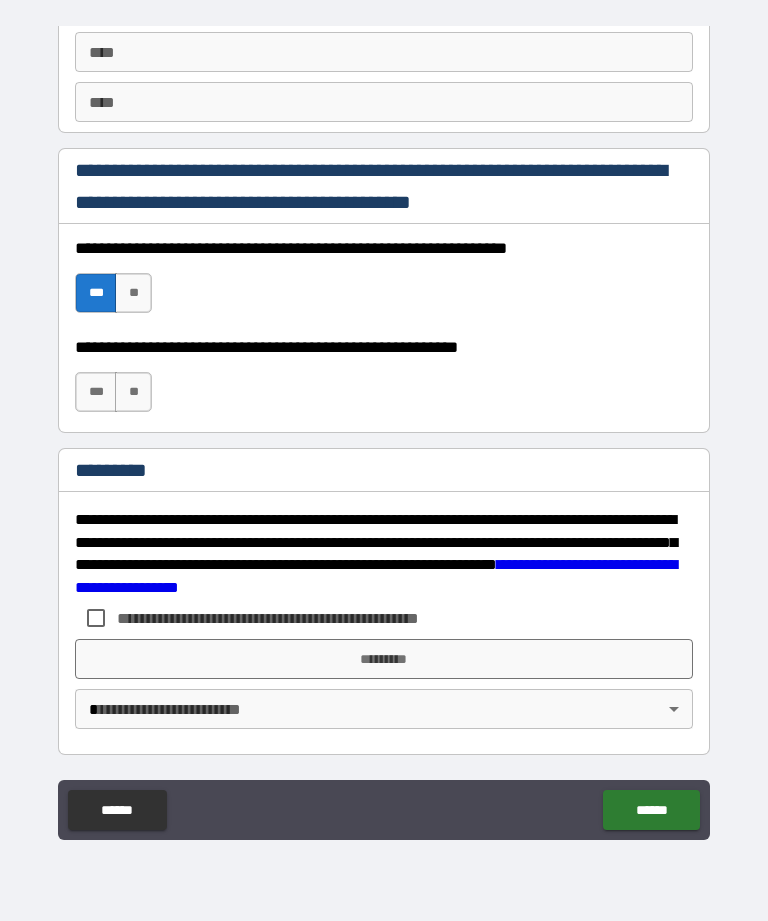 click on "***" at bounding box center [96, 392] 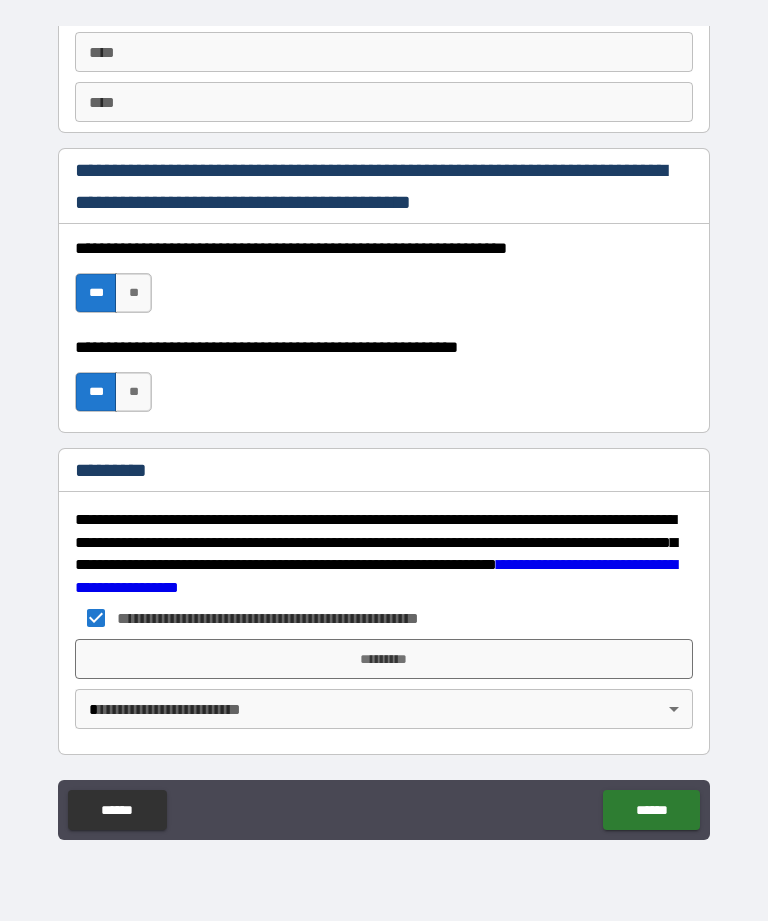 scroll, scrollTop: 2872, scrollLeft: 0, axis: vertical 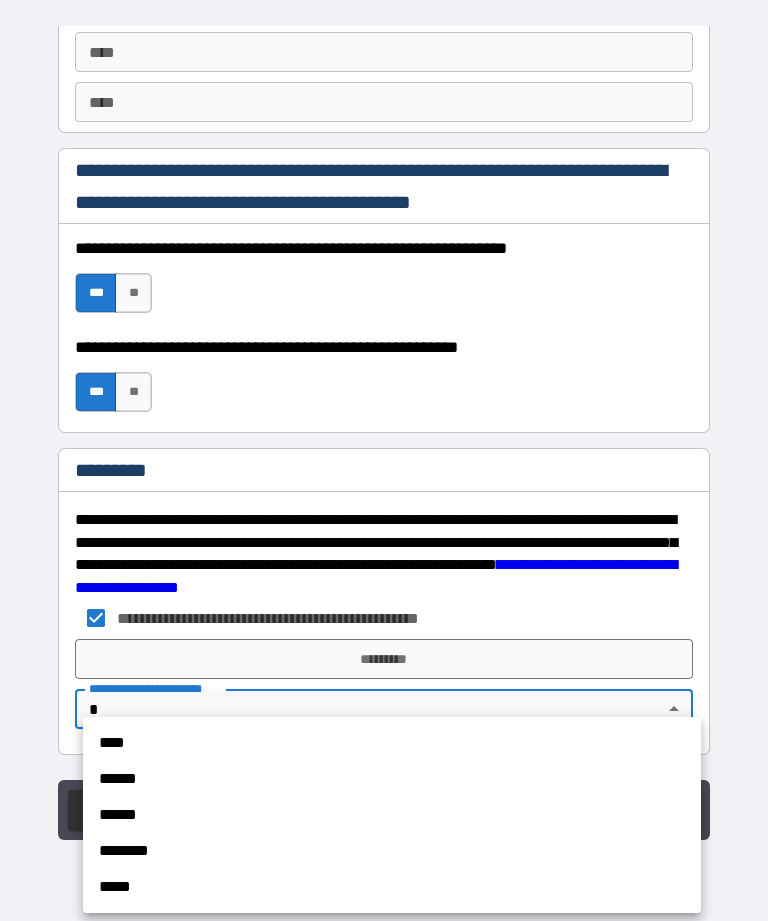 click on "****" at bounding box center (392, 743) 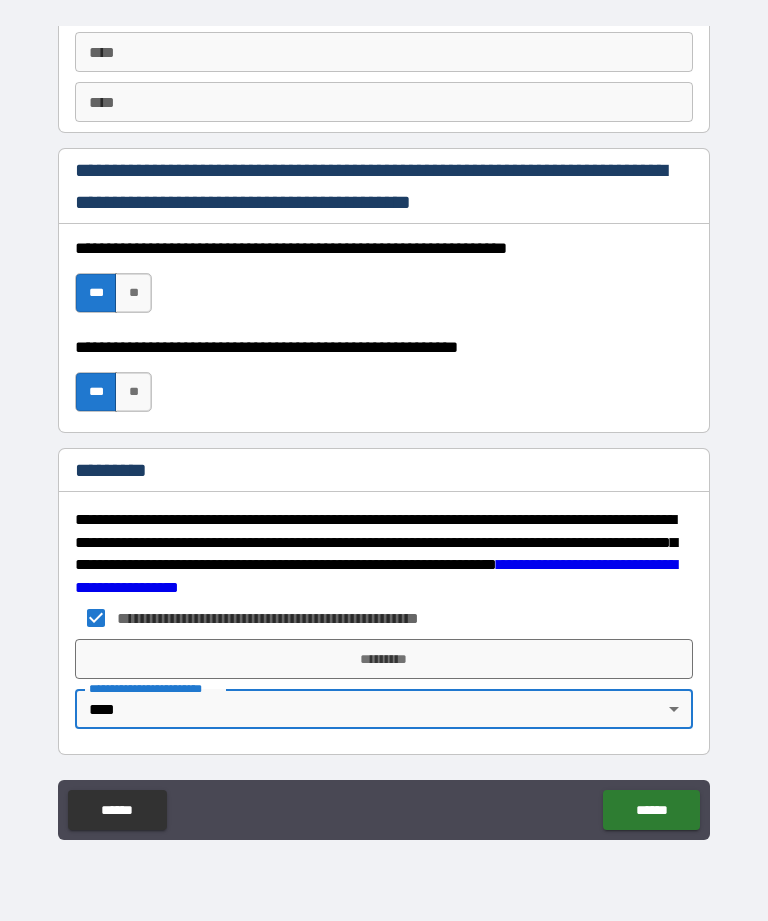 click on "**********" at bounding box center [384, 428] 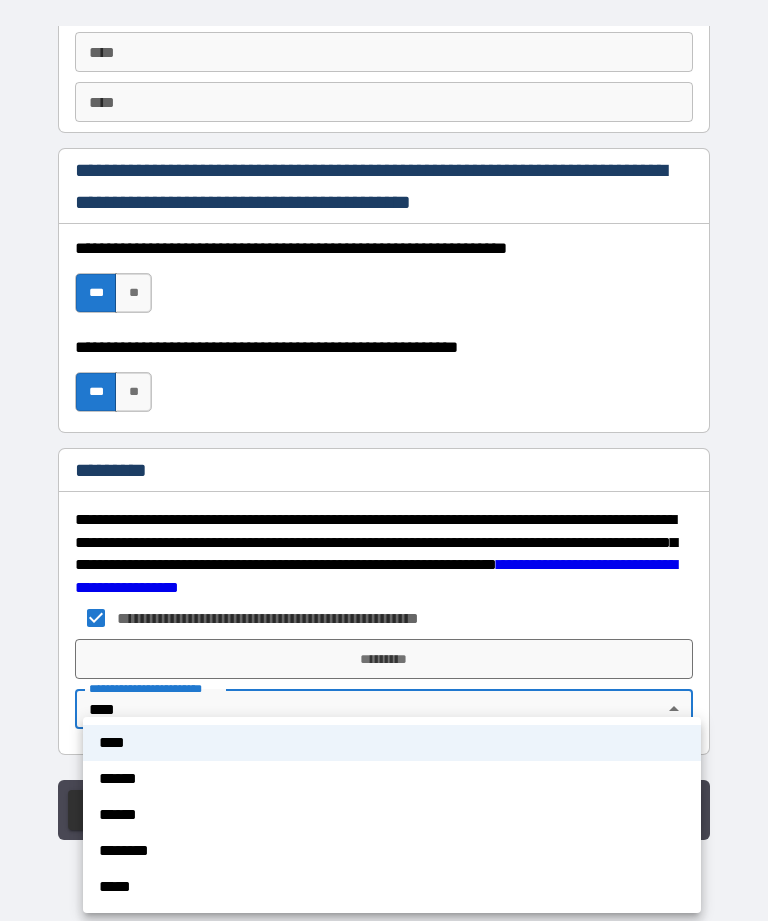 click on "******" at bounding box center [392, 779] 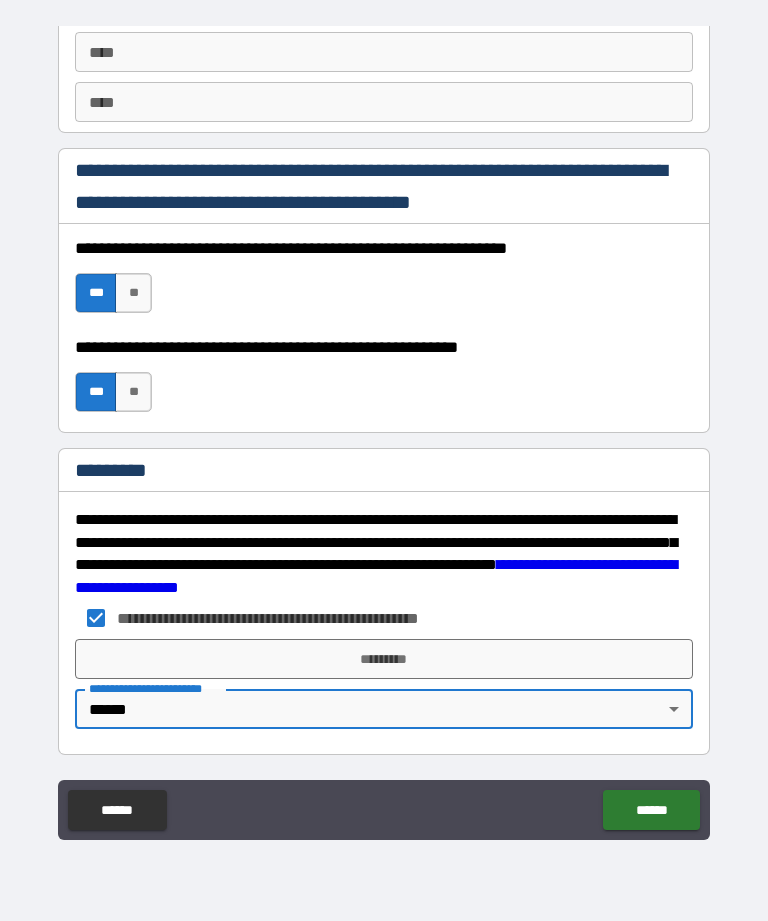 type on "*" 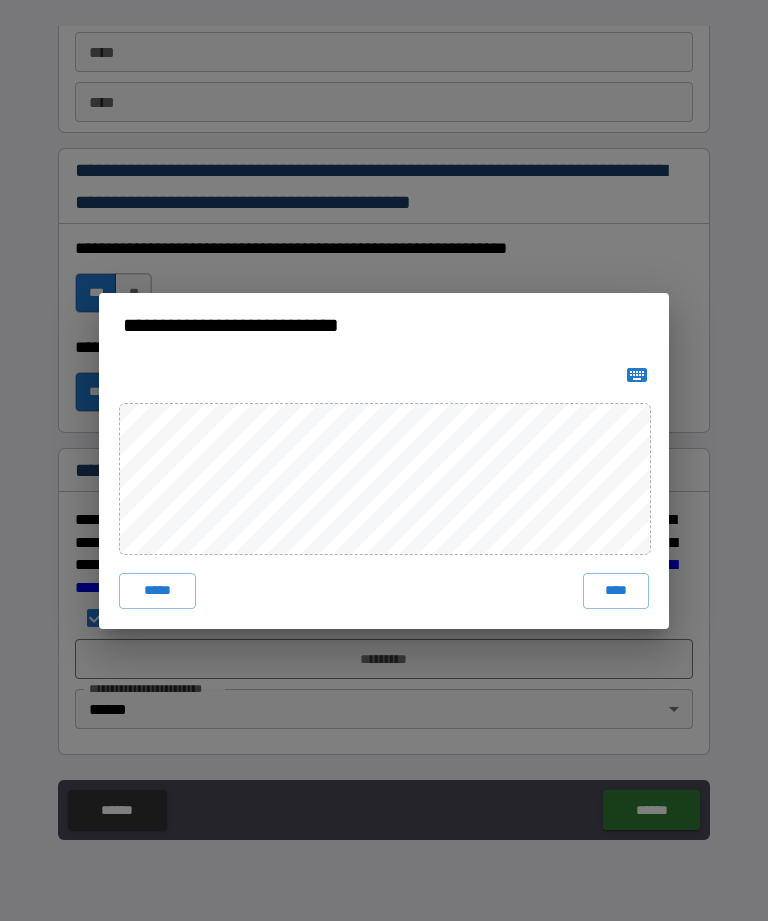 click on "****" at bounding box center [616, 591] 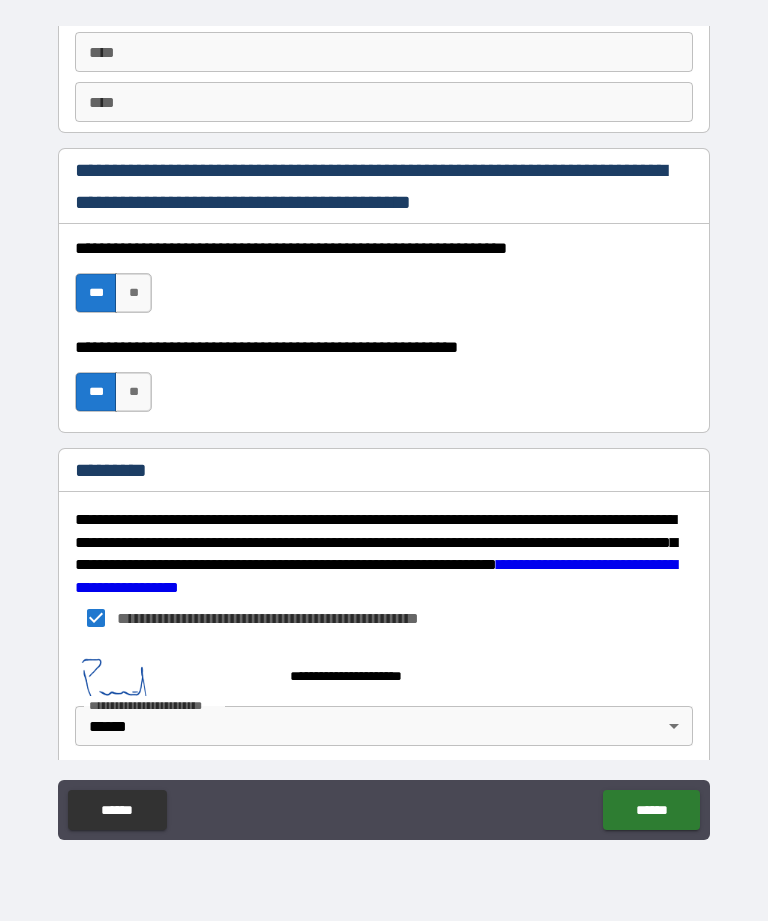 click on "******" at bounding box center (651, 810) 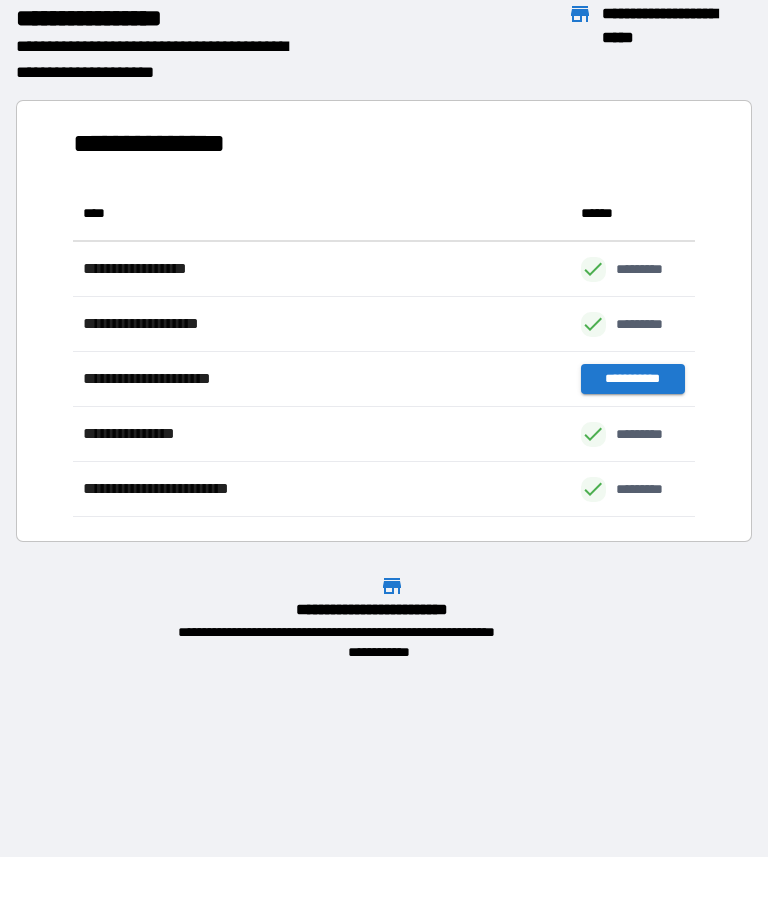 scroll, scrollTop: 1, scrollLeft: 1, axis: both 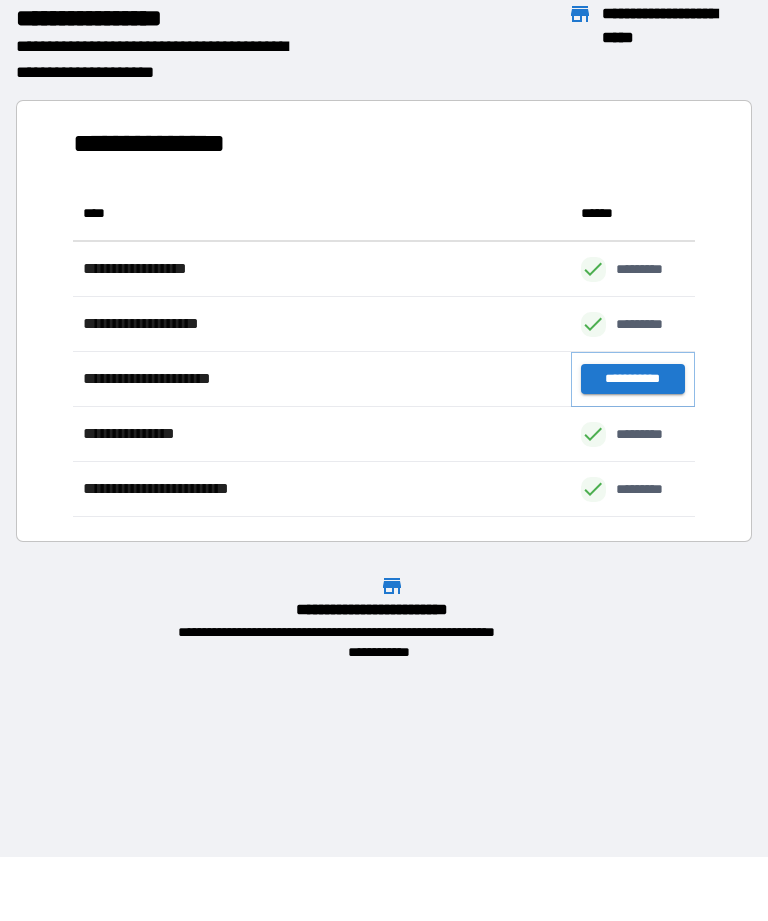click on "**********" at bounding box center (633, 379) 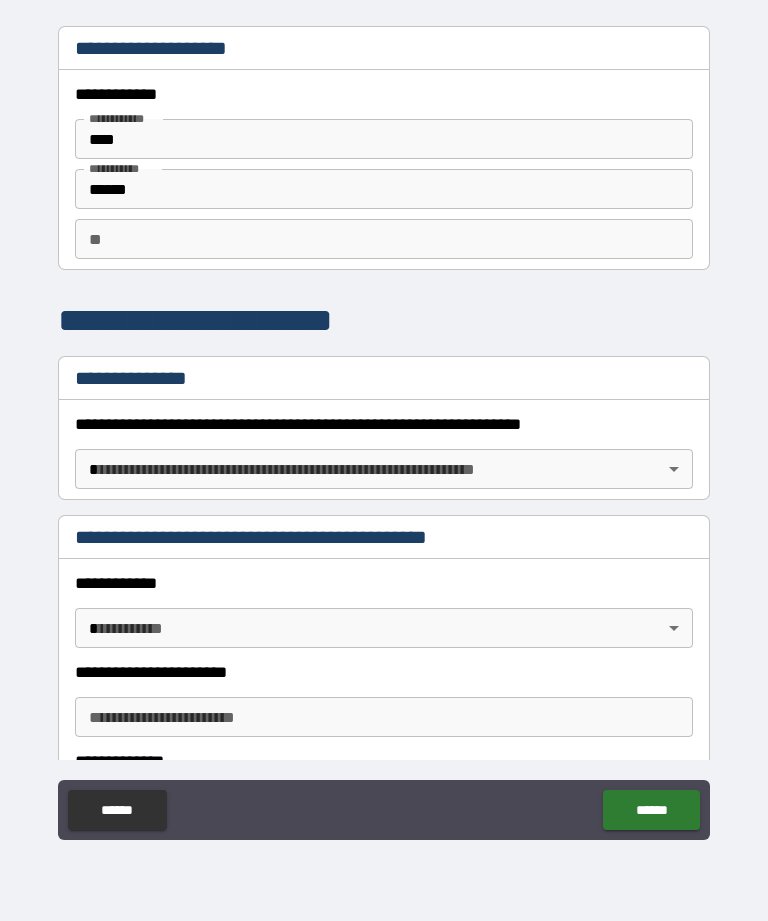 click on "**********" at bounding box center [384, 428] 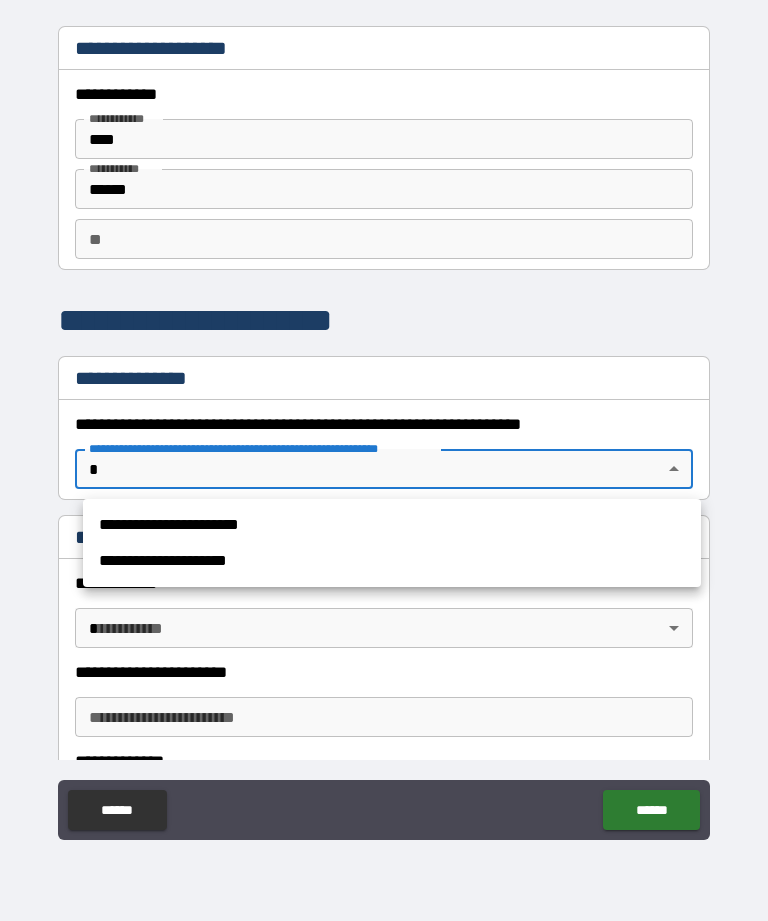 click on "**********" at bounding box center (392, 525) 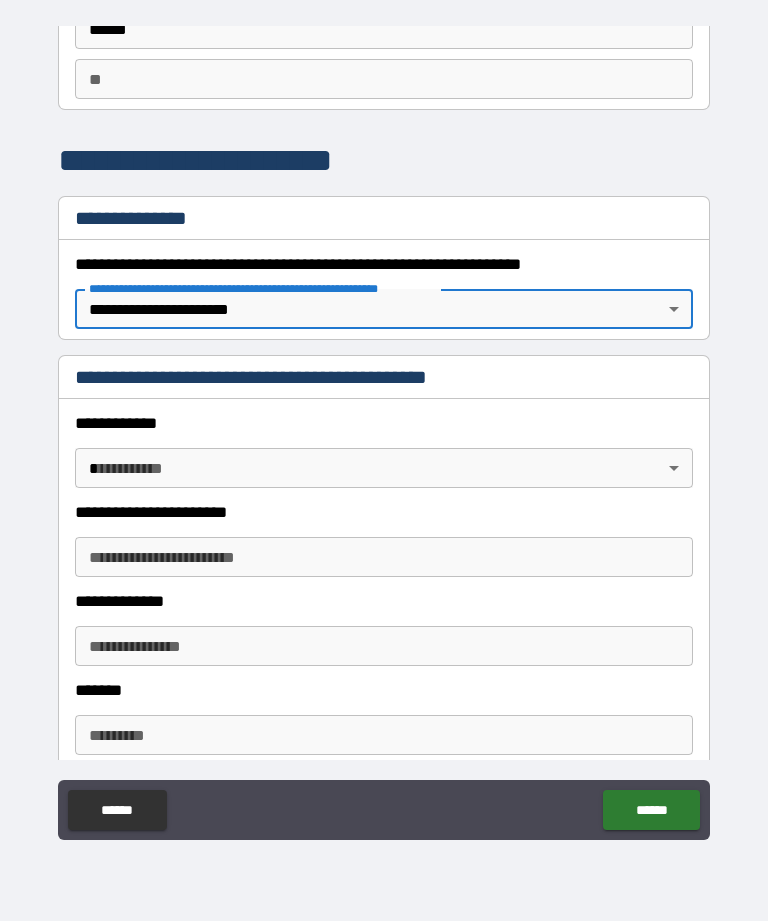 scroll, scrollTop: 161, scrollLeft: 0, axis: vertical 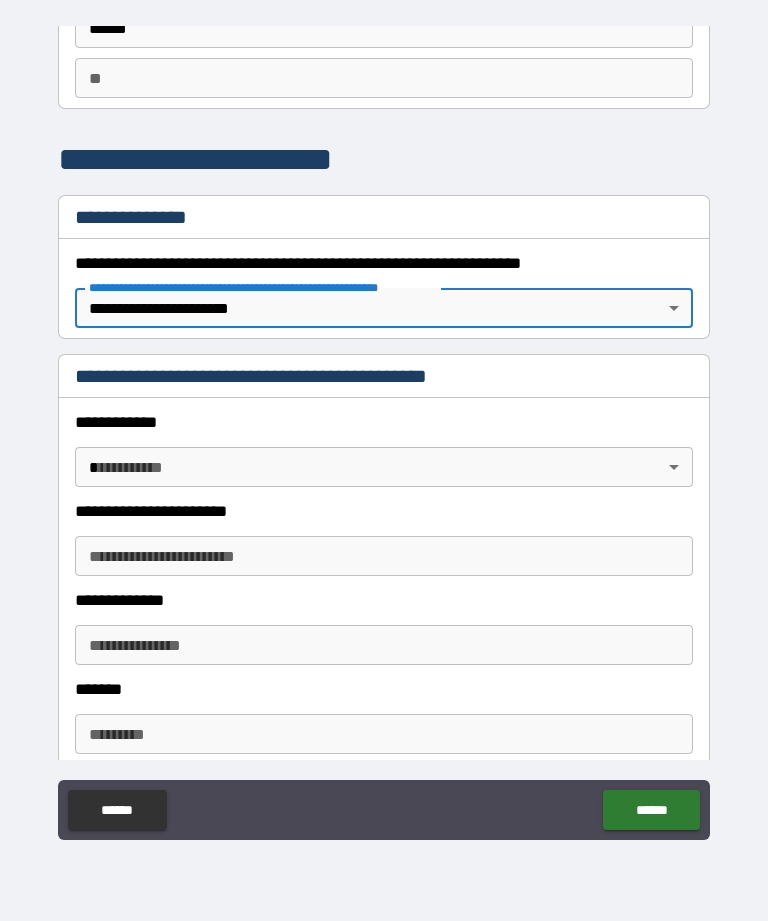 click on "**********" at bounding box center [384, 428] 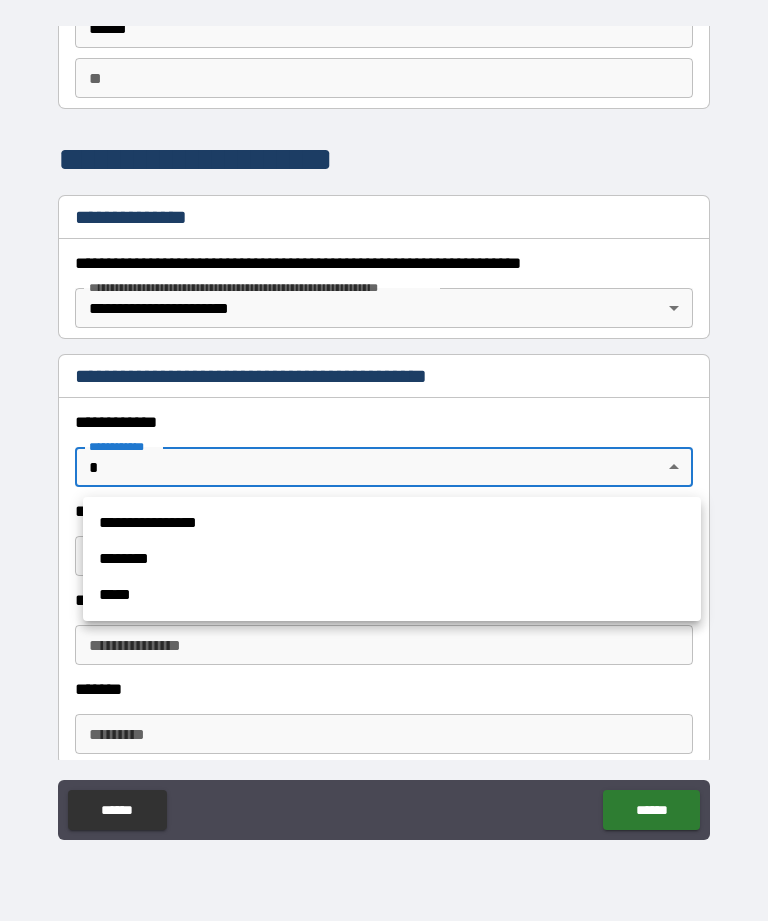 click on "********" at bounding box center [392, 559] 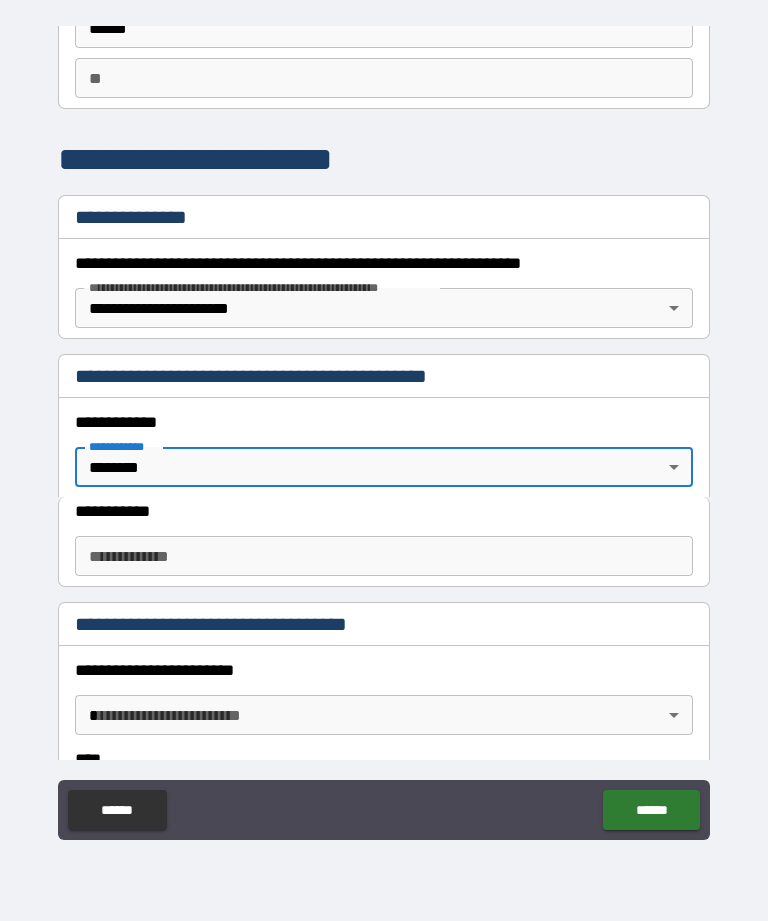 type on "*" 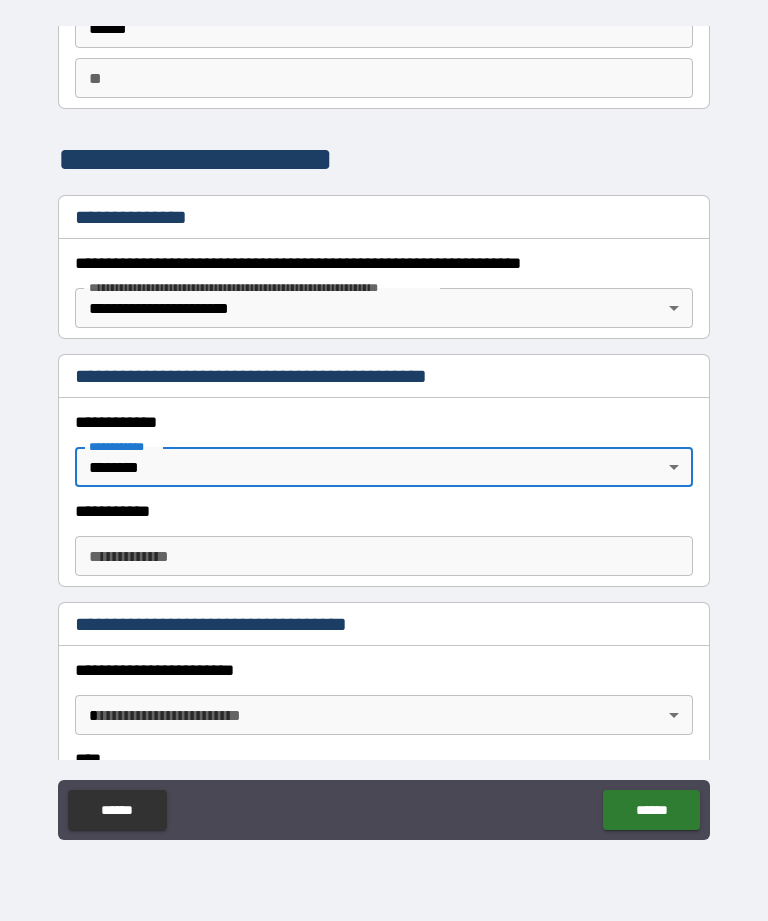 click on "**********" at bounding box center (384, 556) 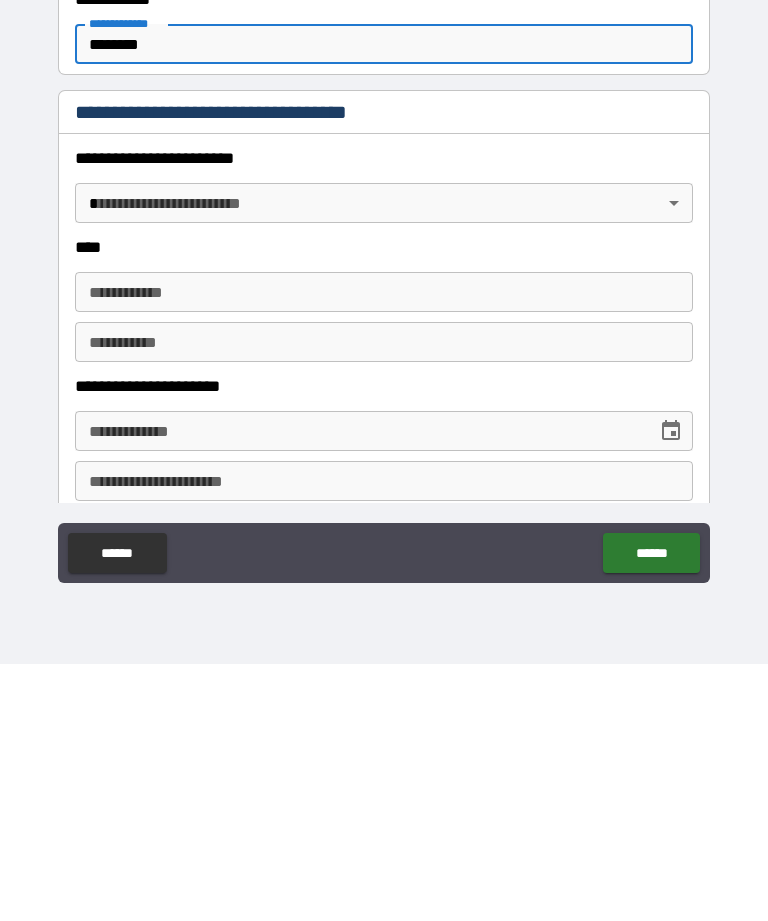 scroll, scrollTop: 434, scrollLeft: 0, axis: vertical 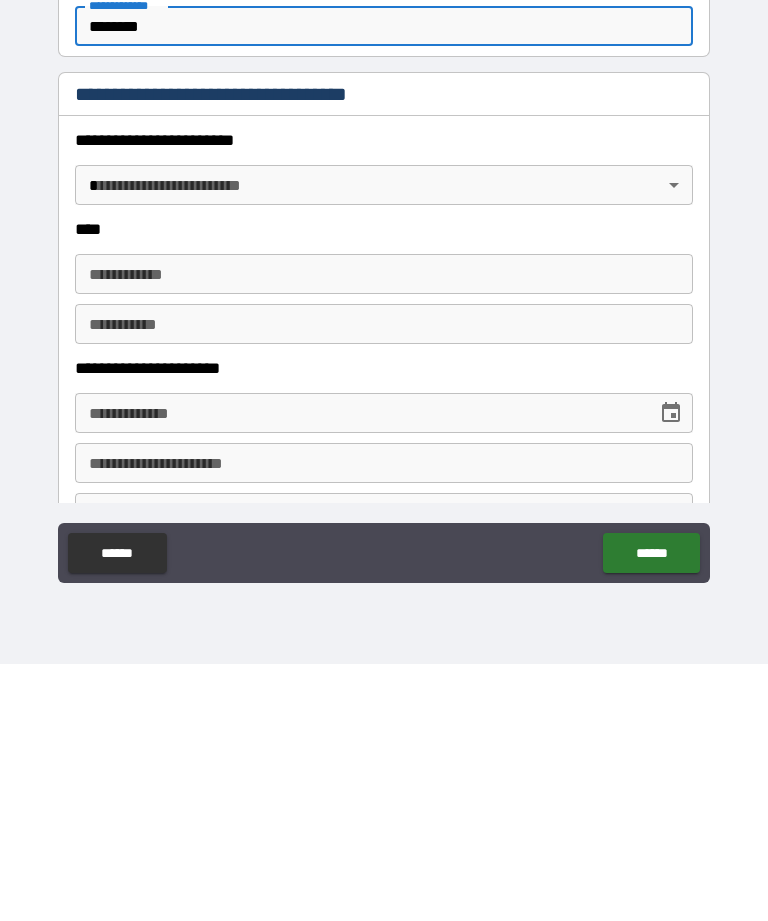 type on "********" 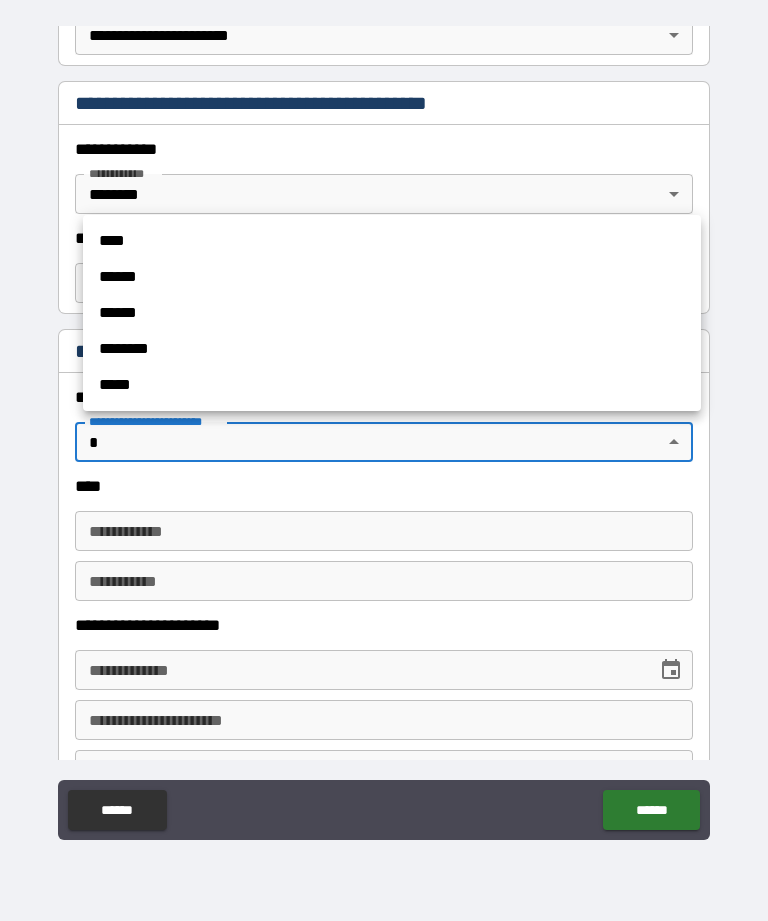 click on "******" at bounding box center (392, 277) 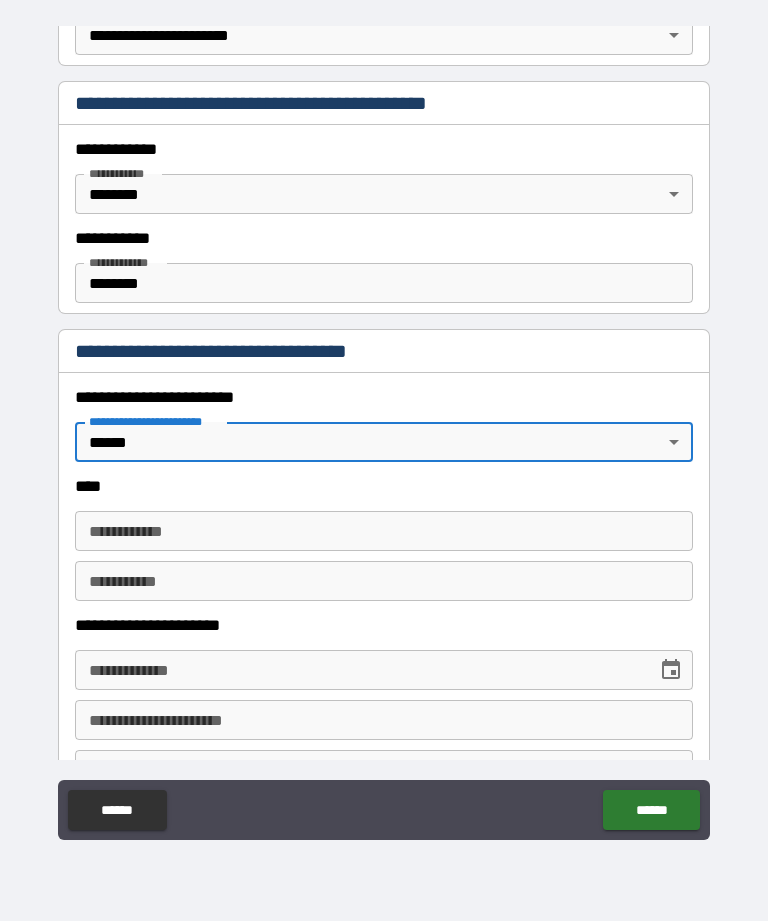 click on "**********" at bounding box center [384, 428] 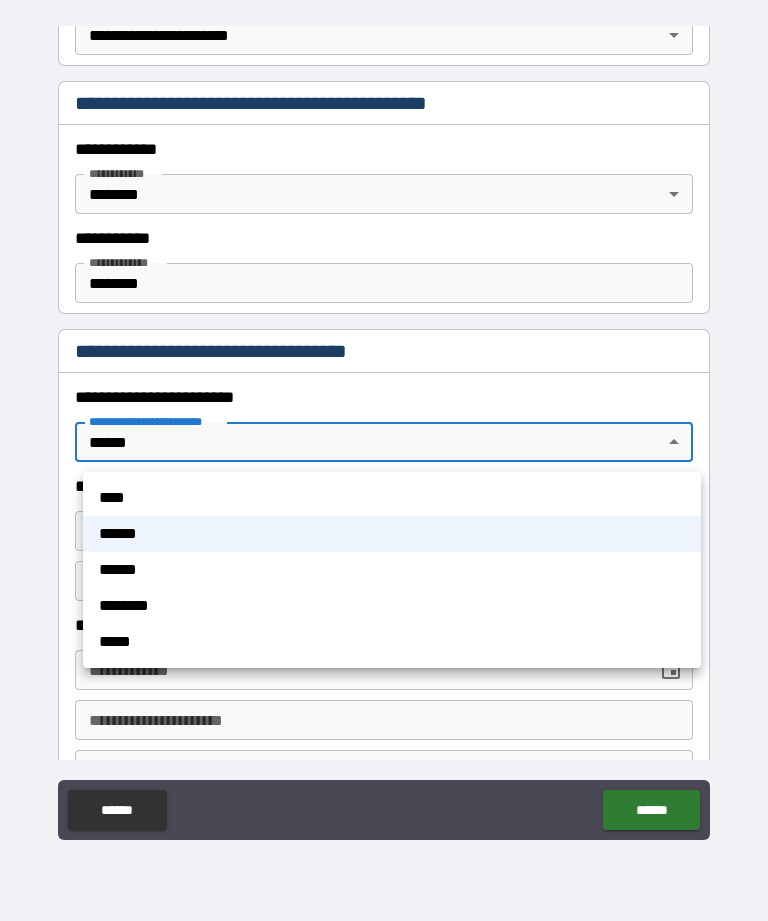 click on "****" at bounding box center (392, 498) 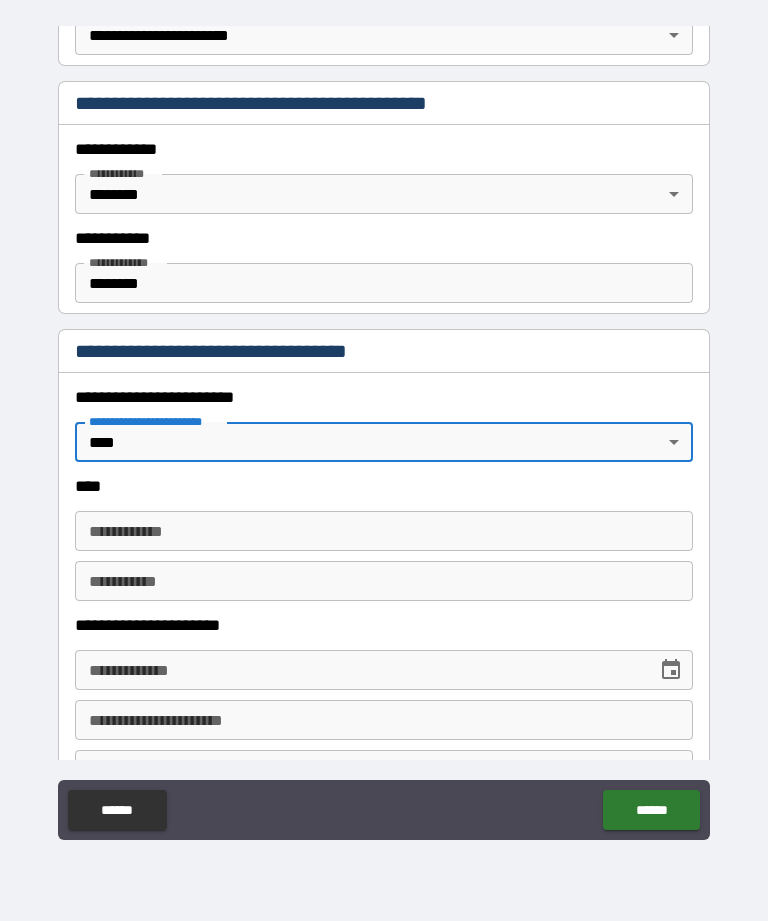 click on "**********" at bounding box center [384, 531] 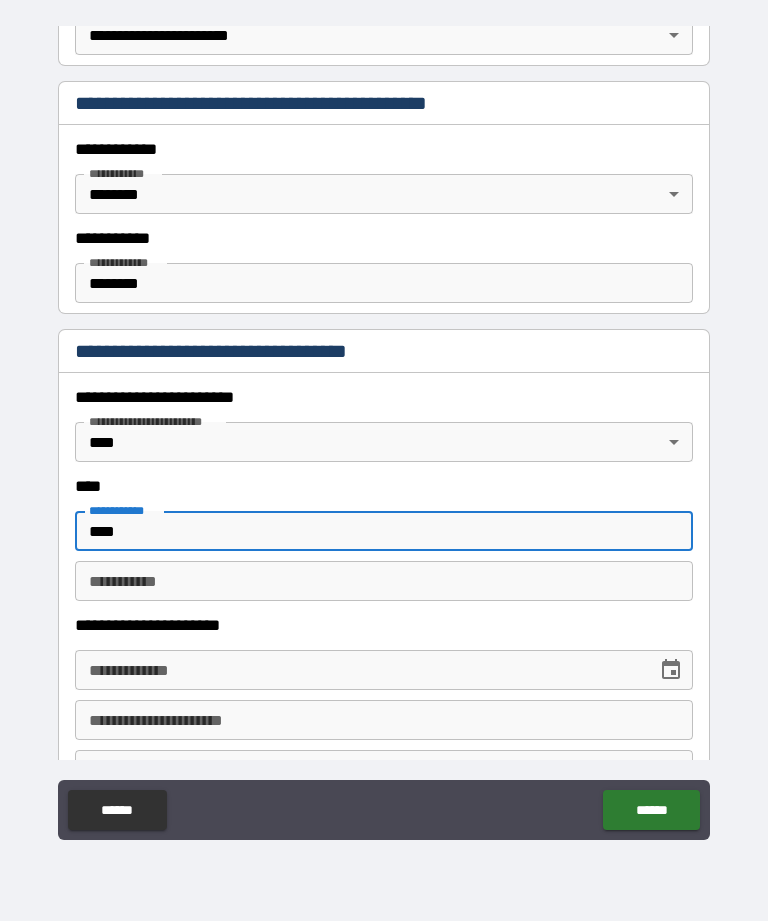 type on "****" 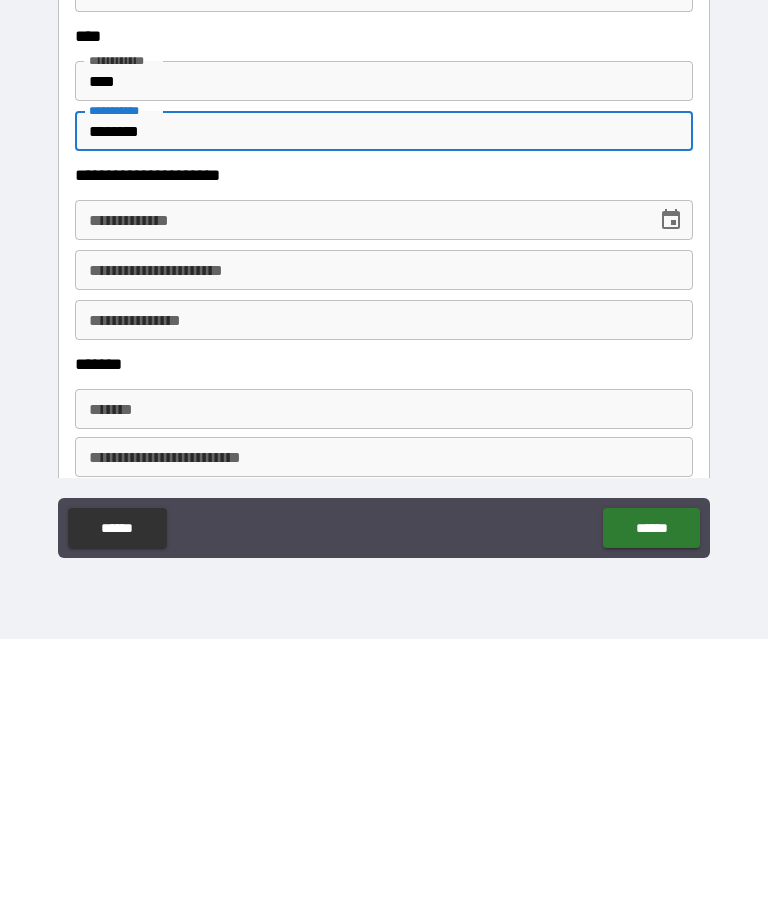 scroll, scrollTop: 599, scrollLeft: 0, axis: vertical 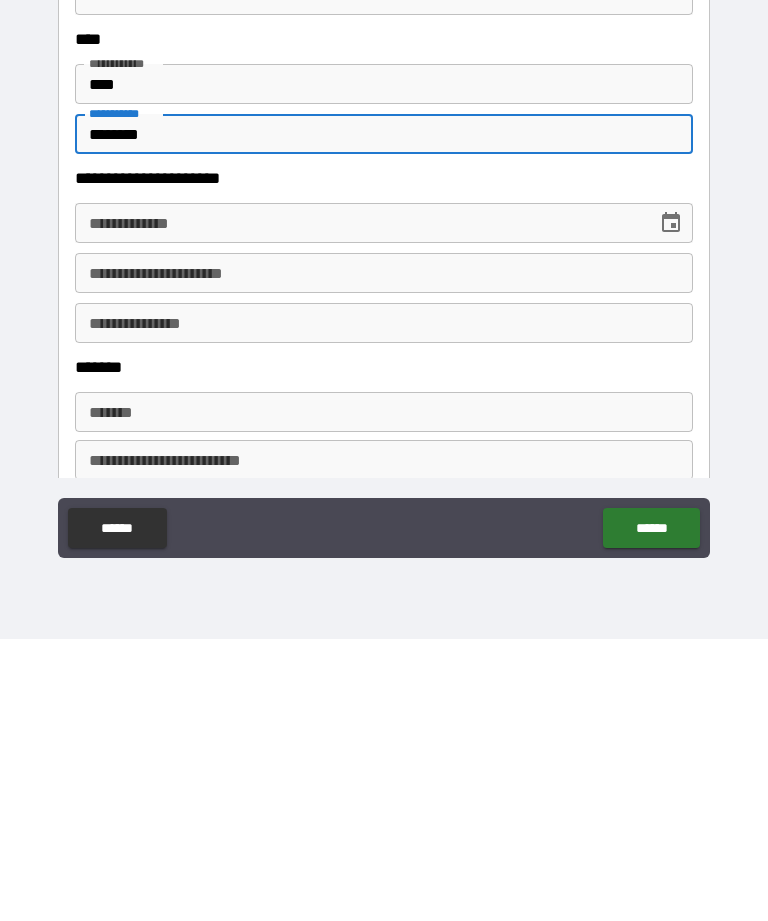 type on "********" 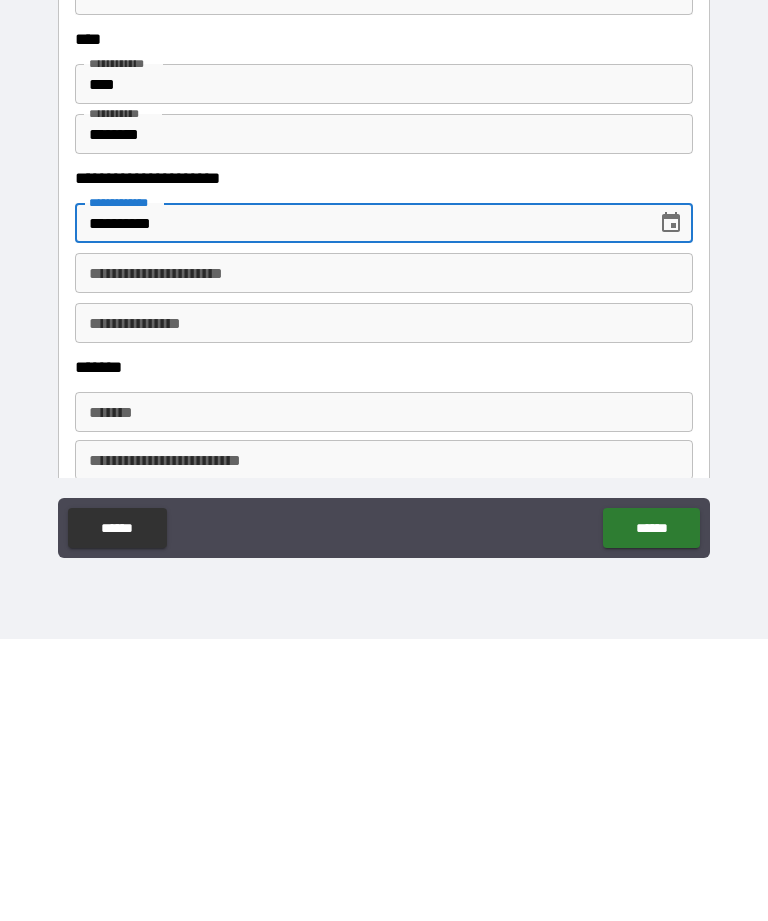 type on "**********" 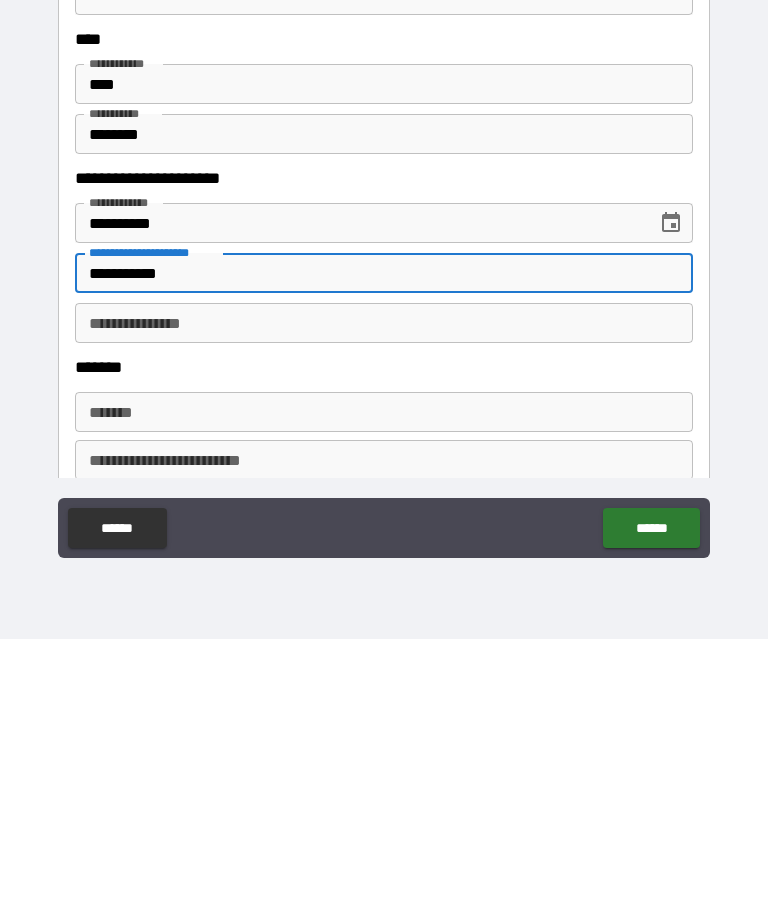 type on "**********" 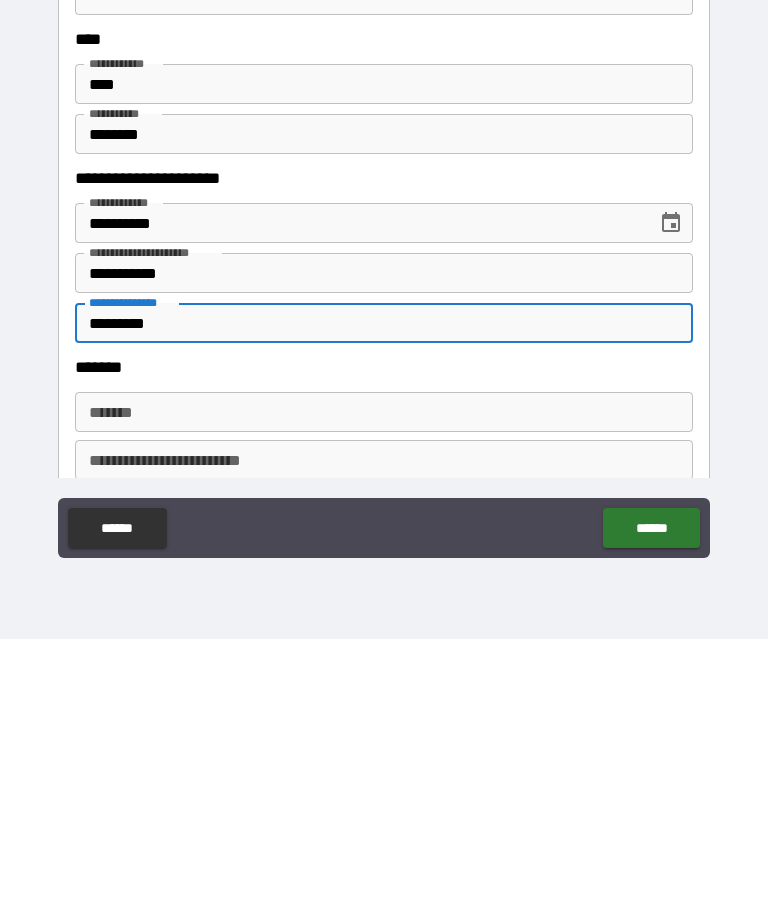 type on "*********" 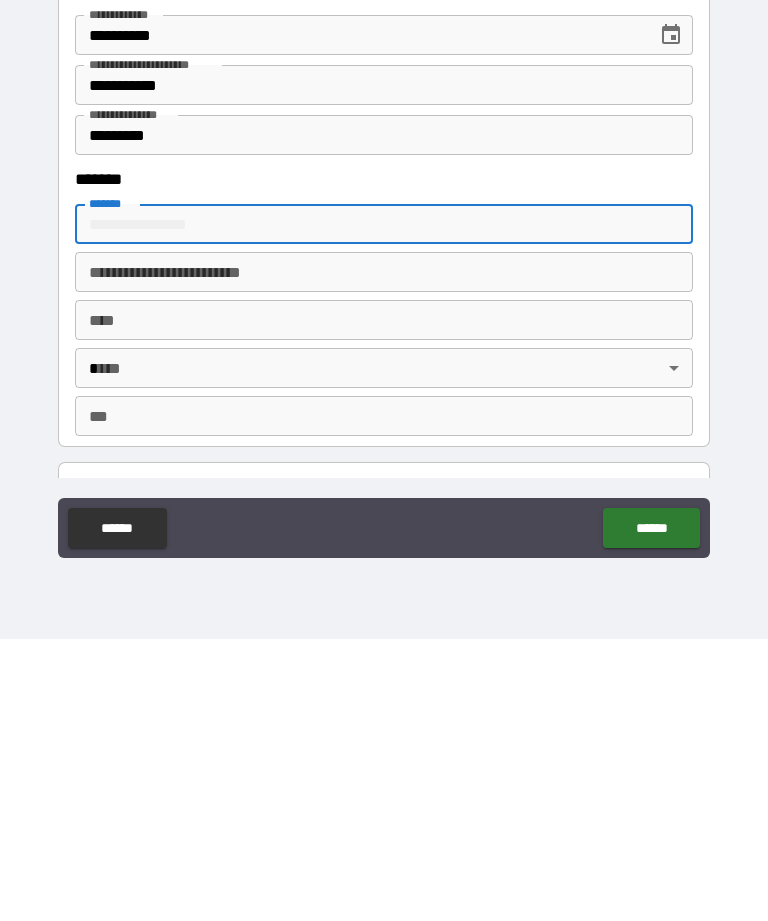 scroll, scrollTop: 786, scrollLeft: 0, axis: vertical 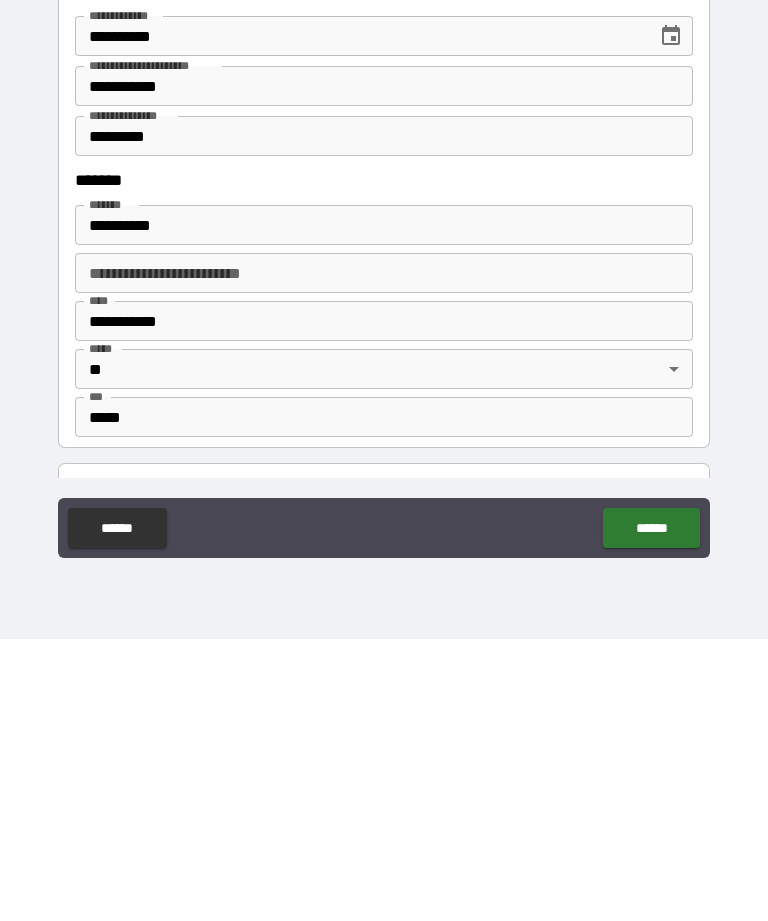 type on "**********" 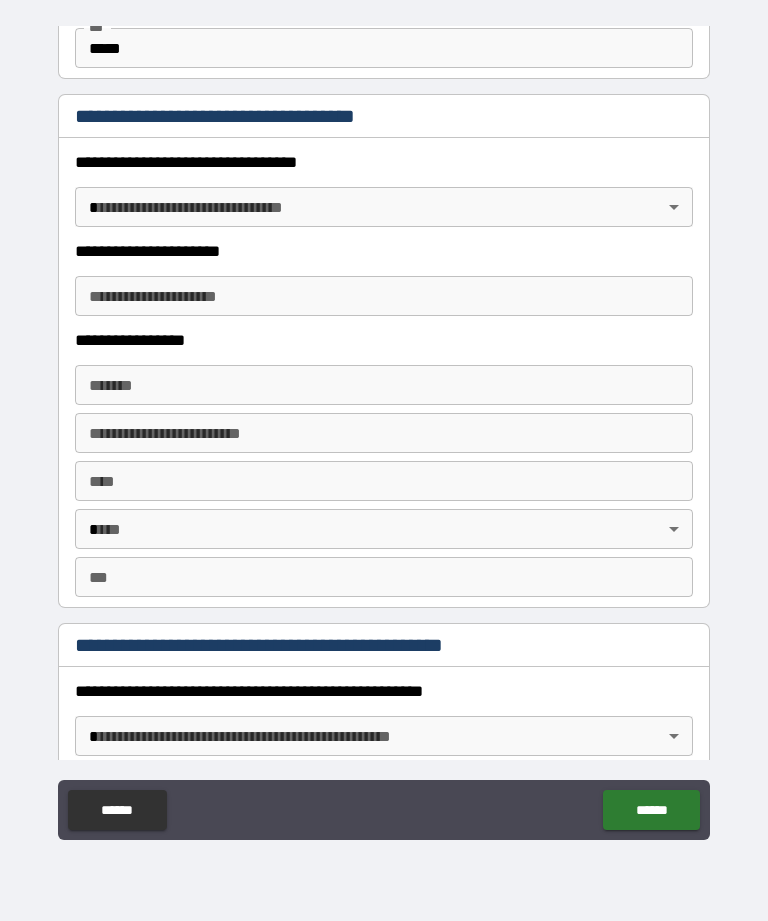 scroll, scrollTop: 1479, scrollLeft: 0, axis: vertical 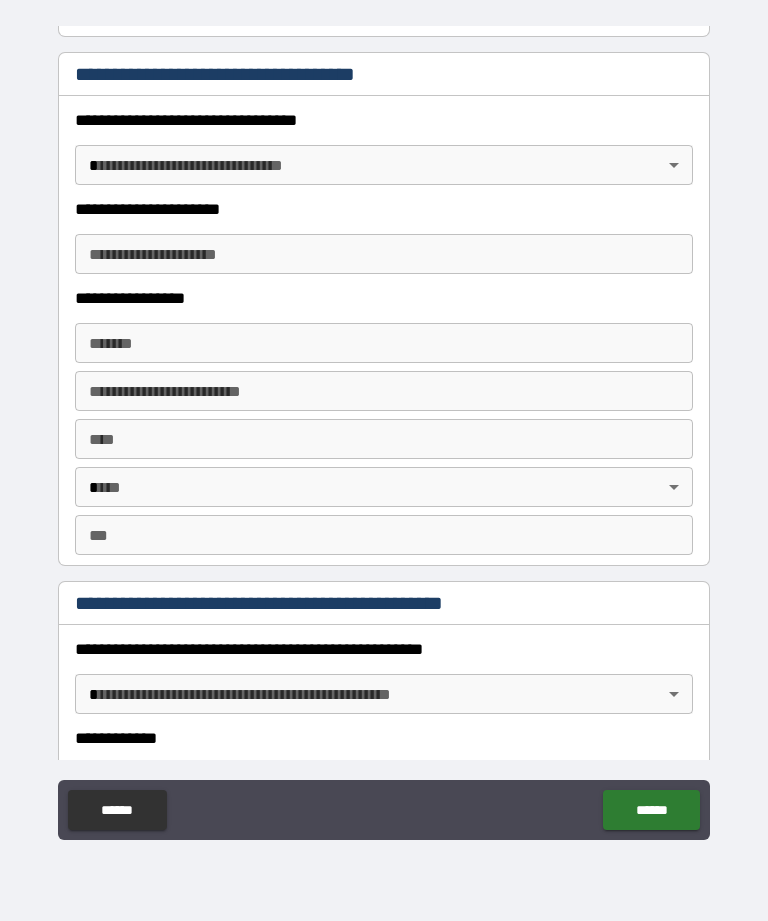 click on "**********" at bounding box center (384, 428) 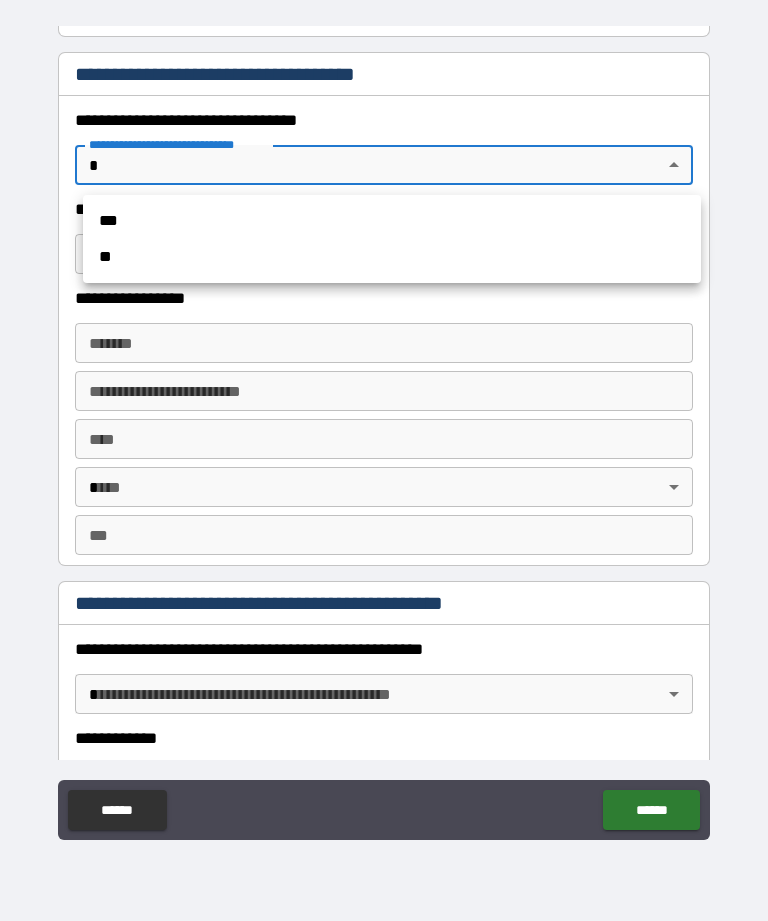 click on "**" at bounding box center (392, 257) 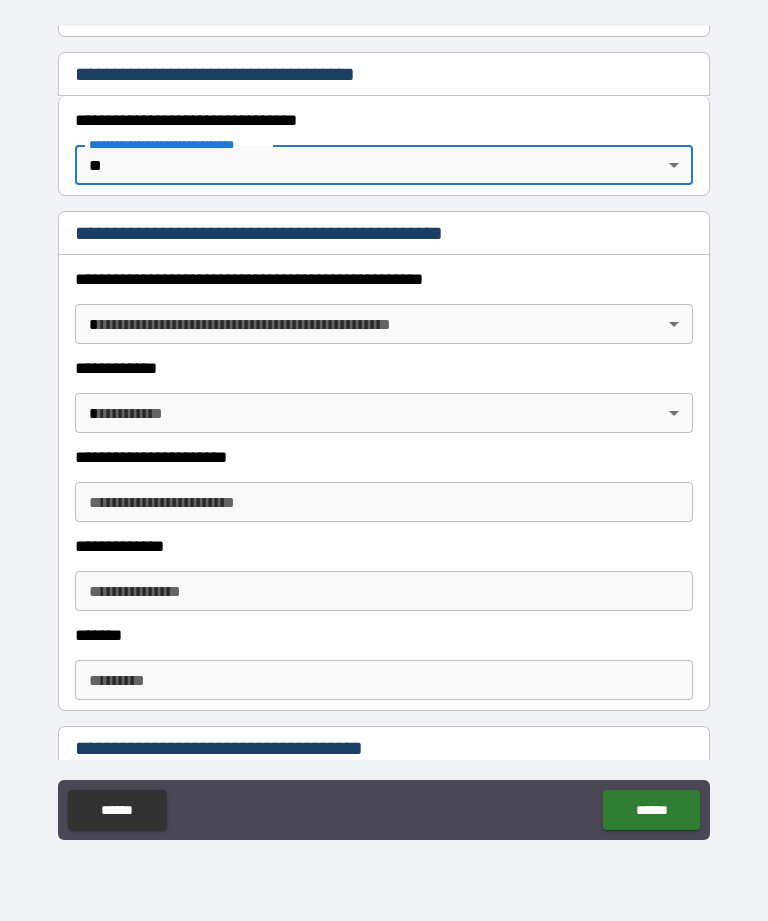 type on "*" 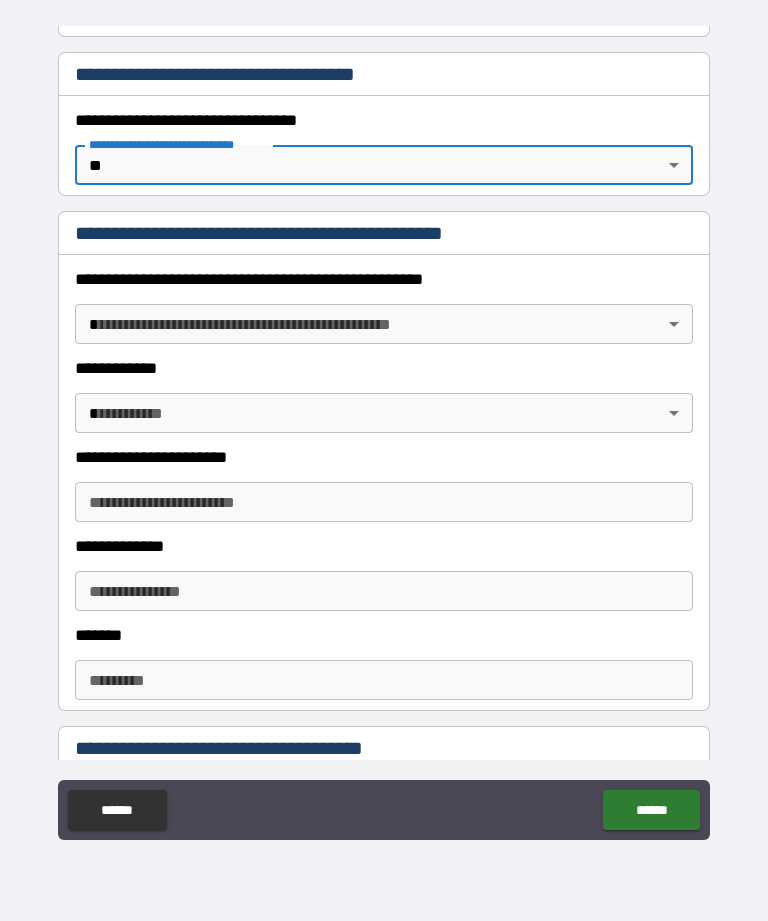 click on "**********" at bounding box center [384, 428] 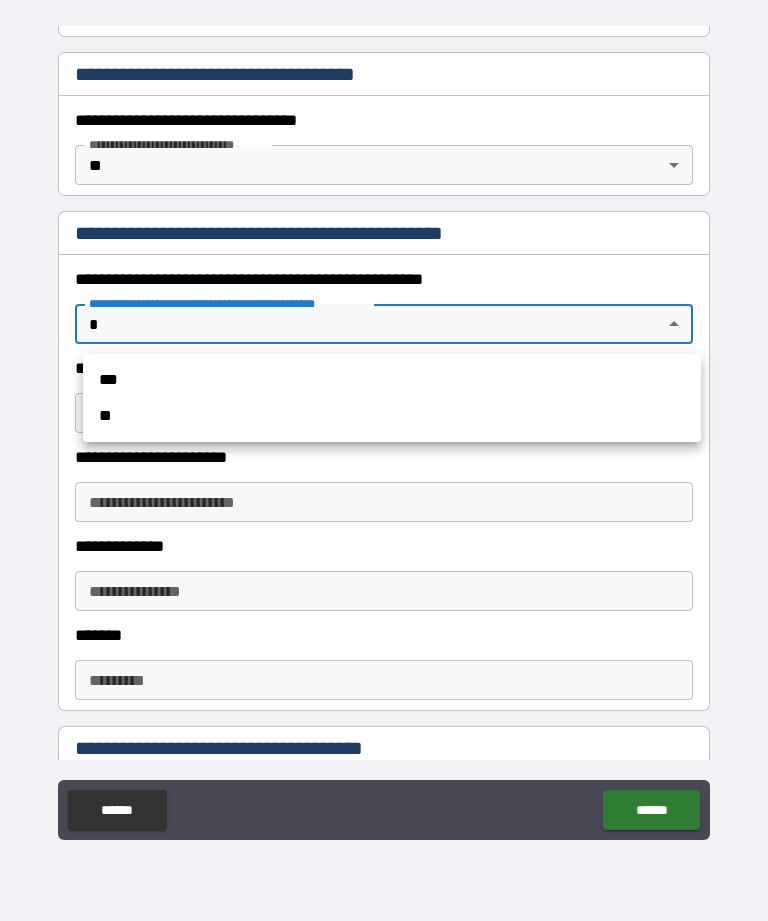 click on "**" at bounding box center [392, 416] 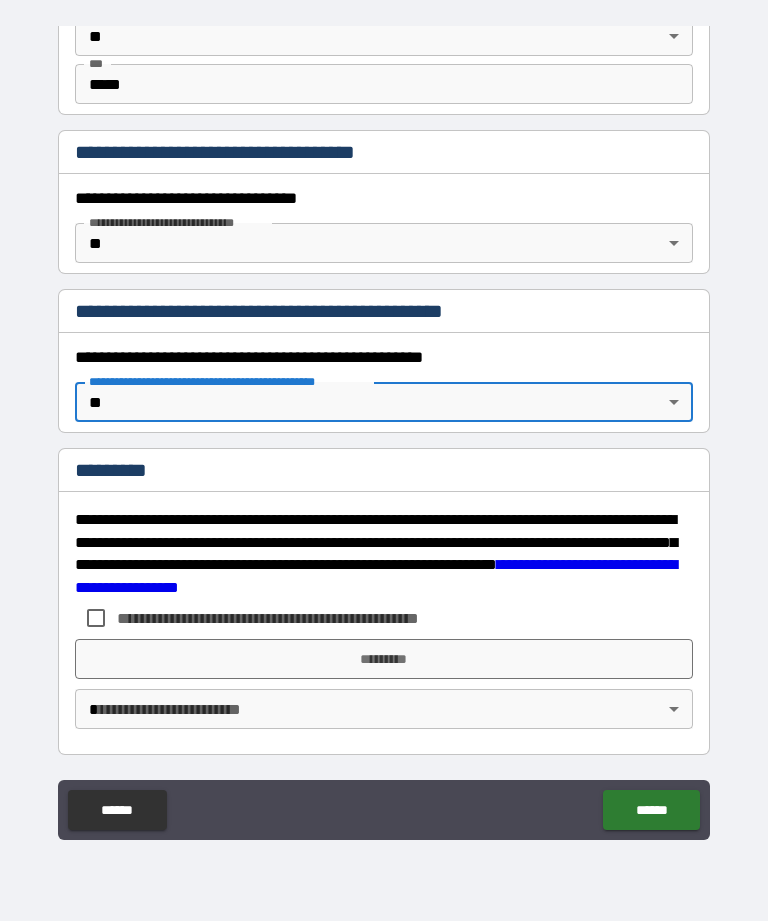 scroll, scrollTop: 1401, scrollLeft: 0, axis: vertical 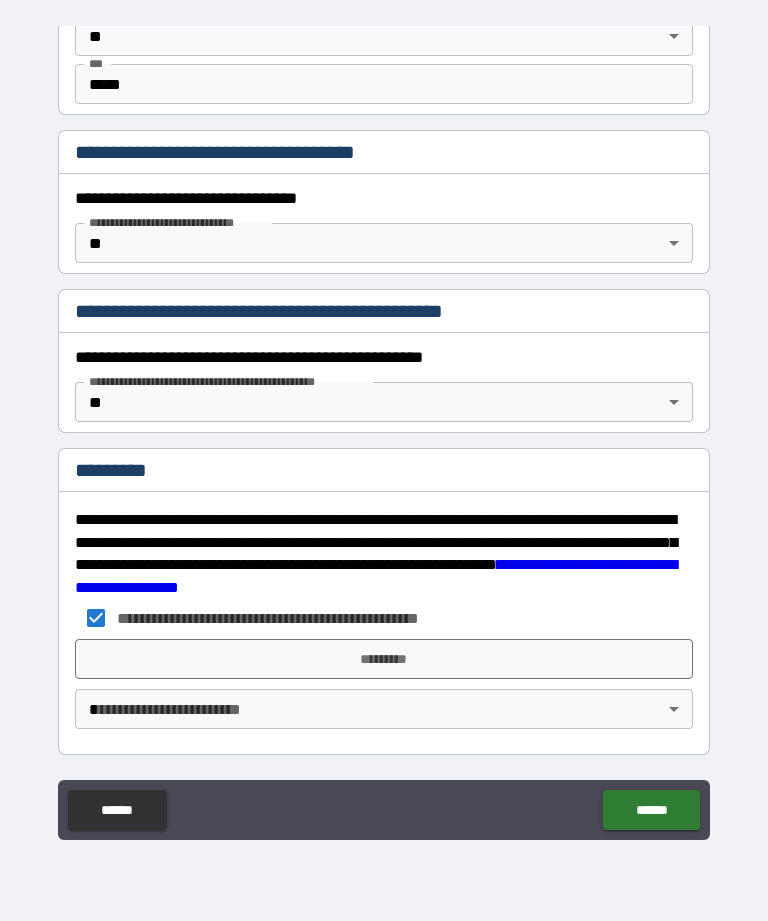 click on "**********" at bounding box center (384, 428) 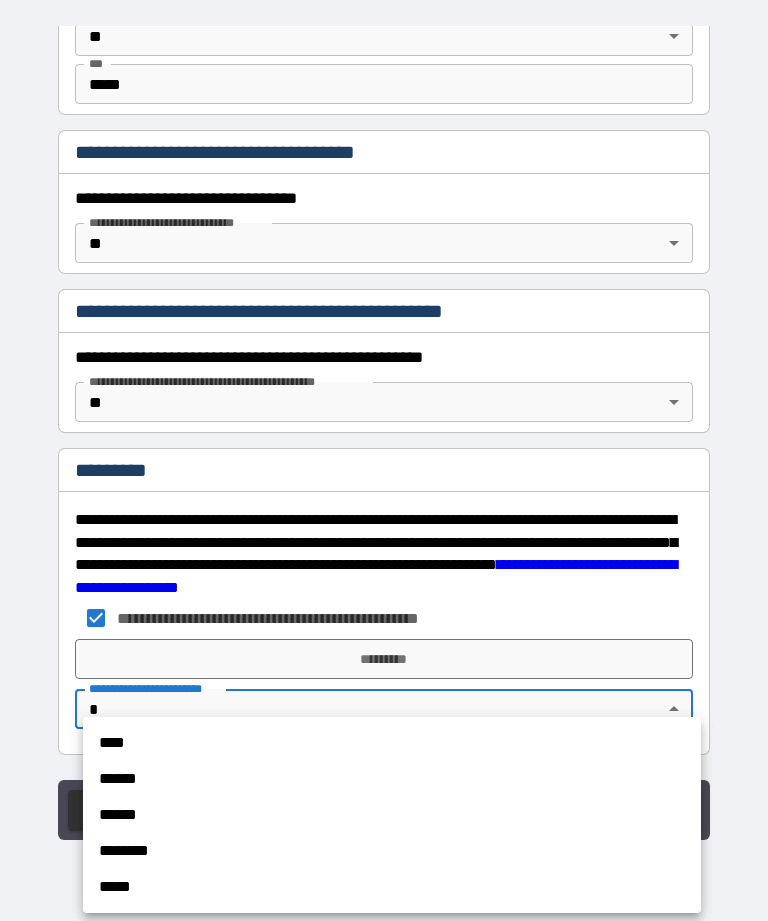click on "******" at bounding box center [392, 779] 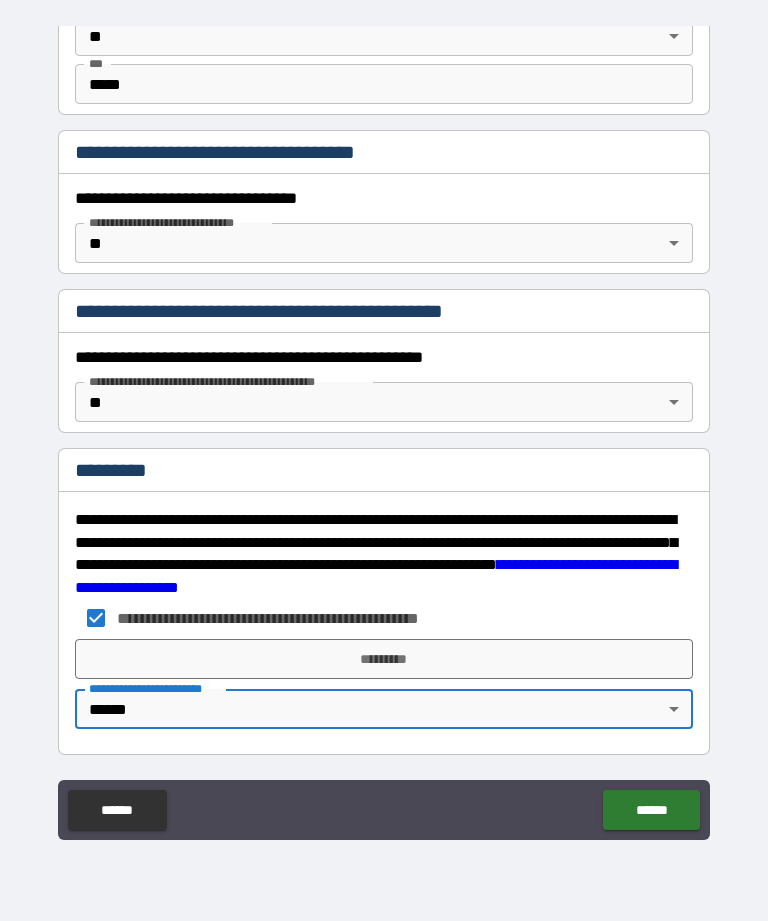 click on "*********" at bounding box center (384, 659) 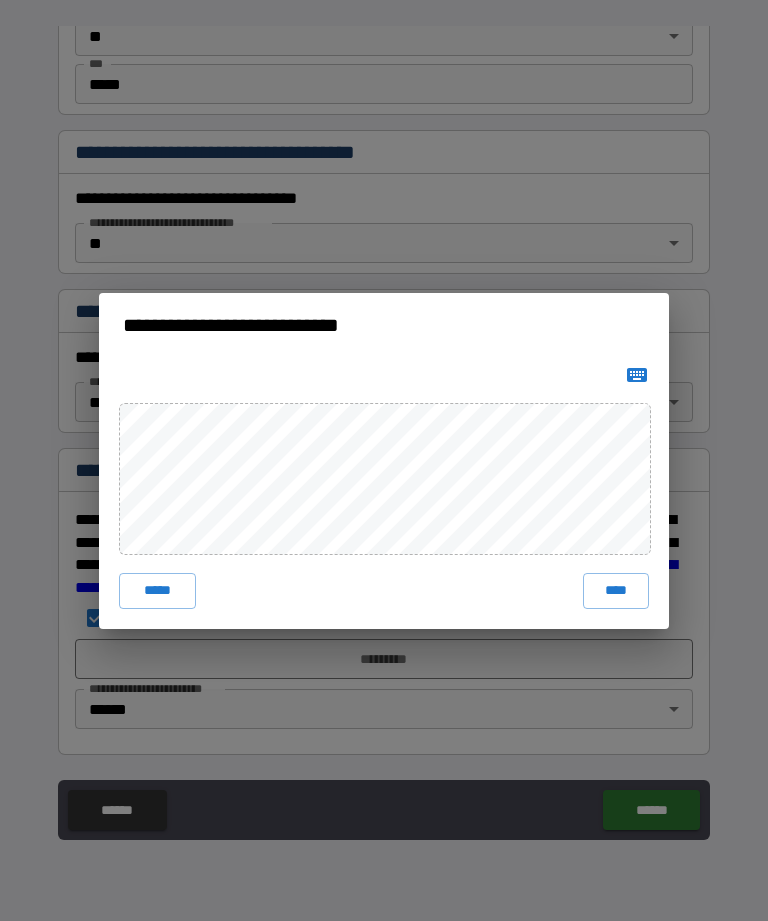 click on "****" at bounding box center (616, 591) 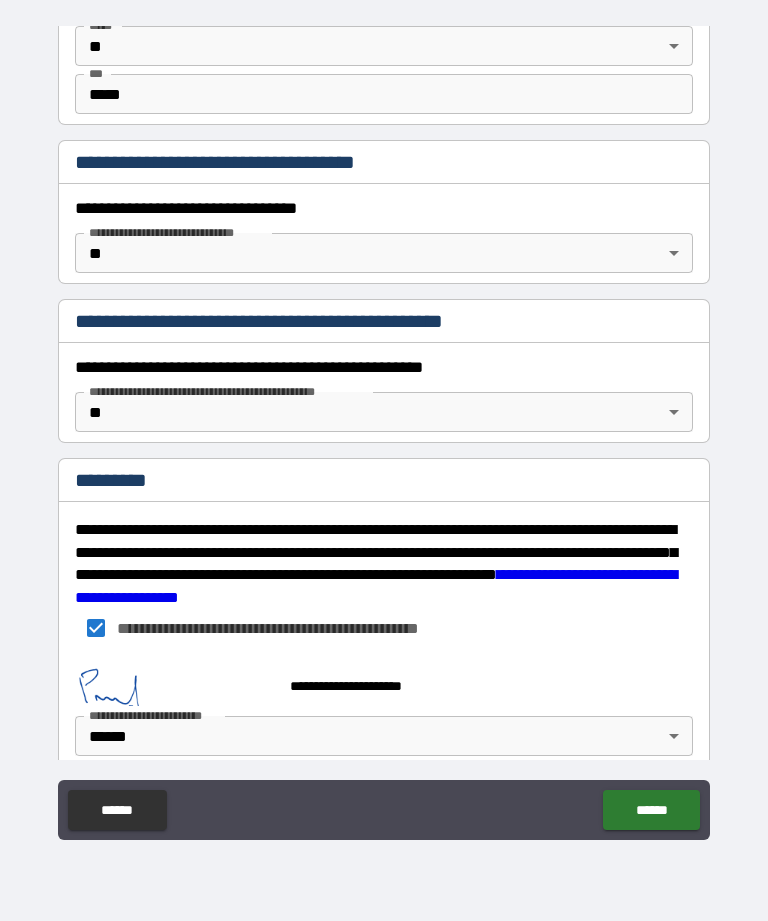 click on "******" at bounding box center [651, 810] 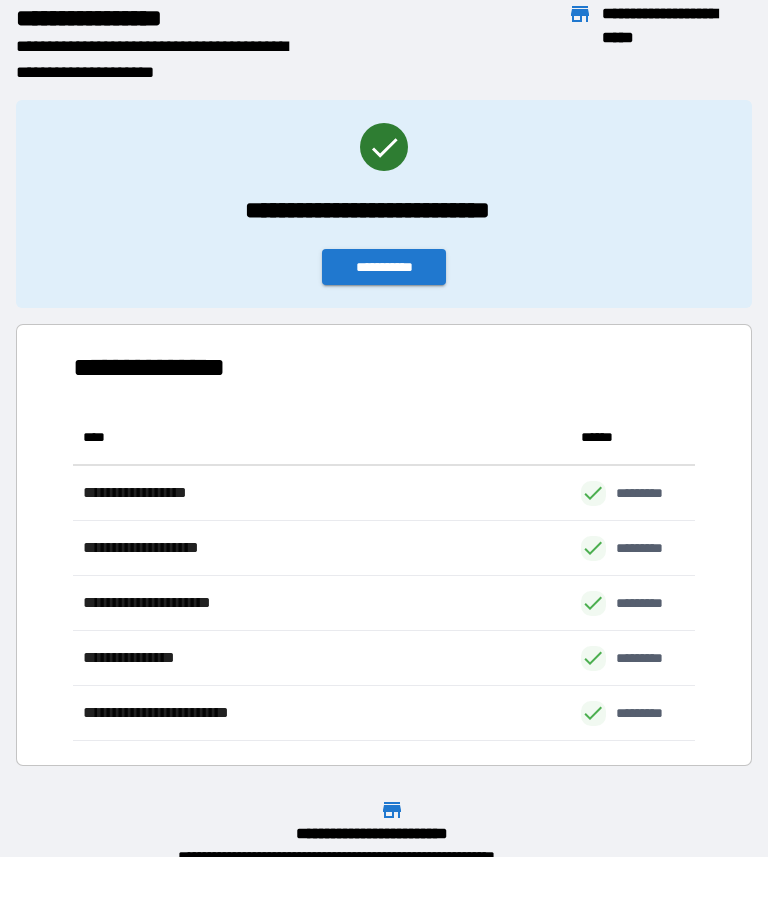 scroll, scrollTop: 331, scrollLeft: 622, axis: both 